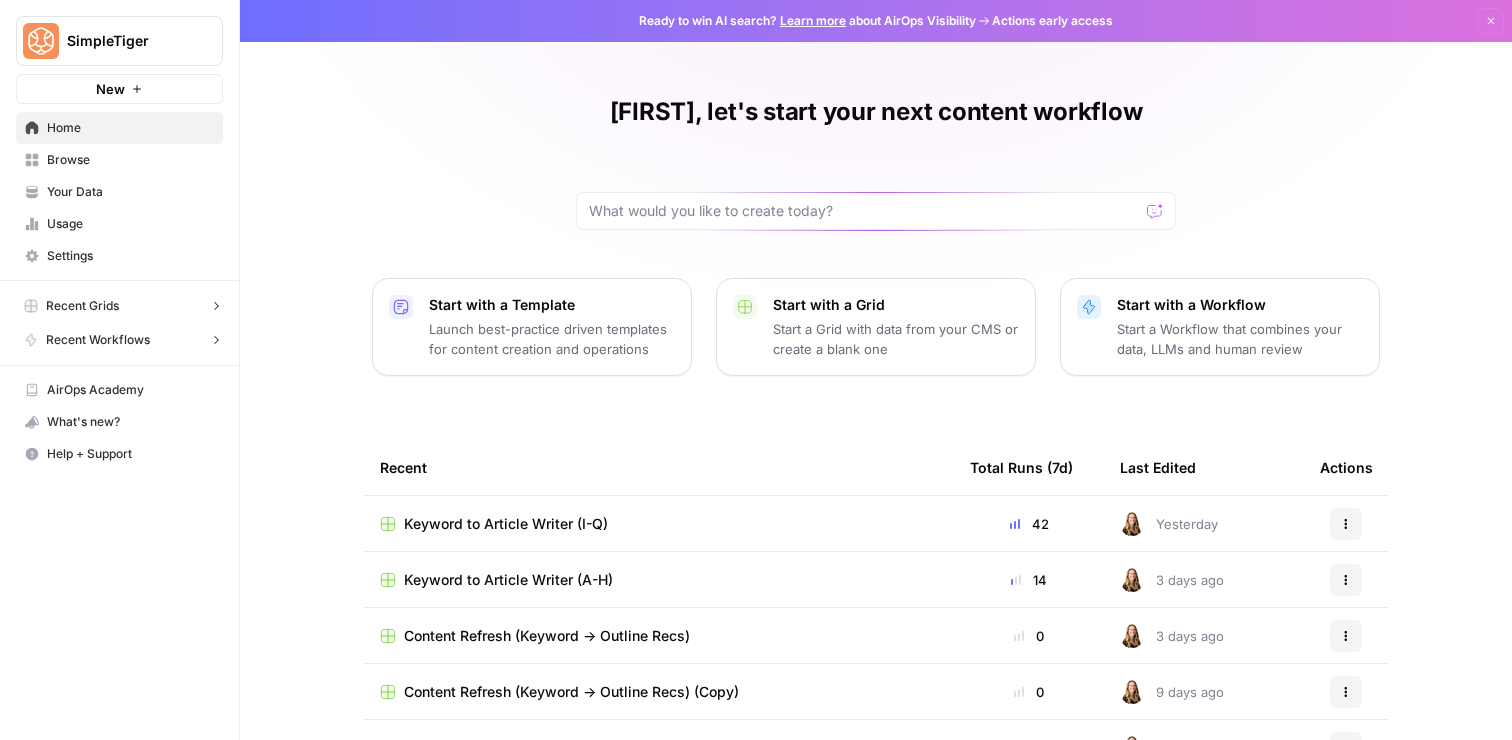 scroll, scrollTop: 0, scrollLeft: 0, axis: both 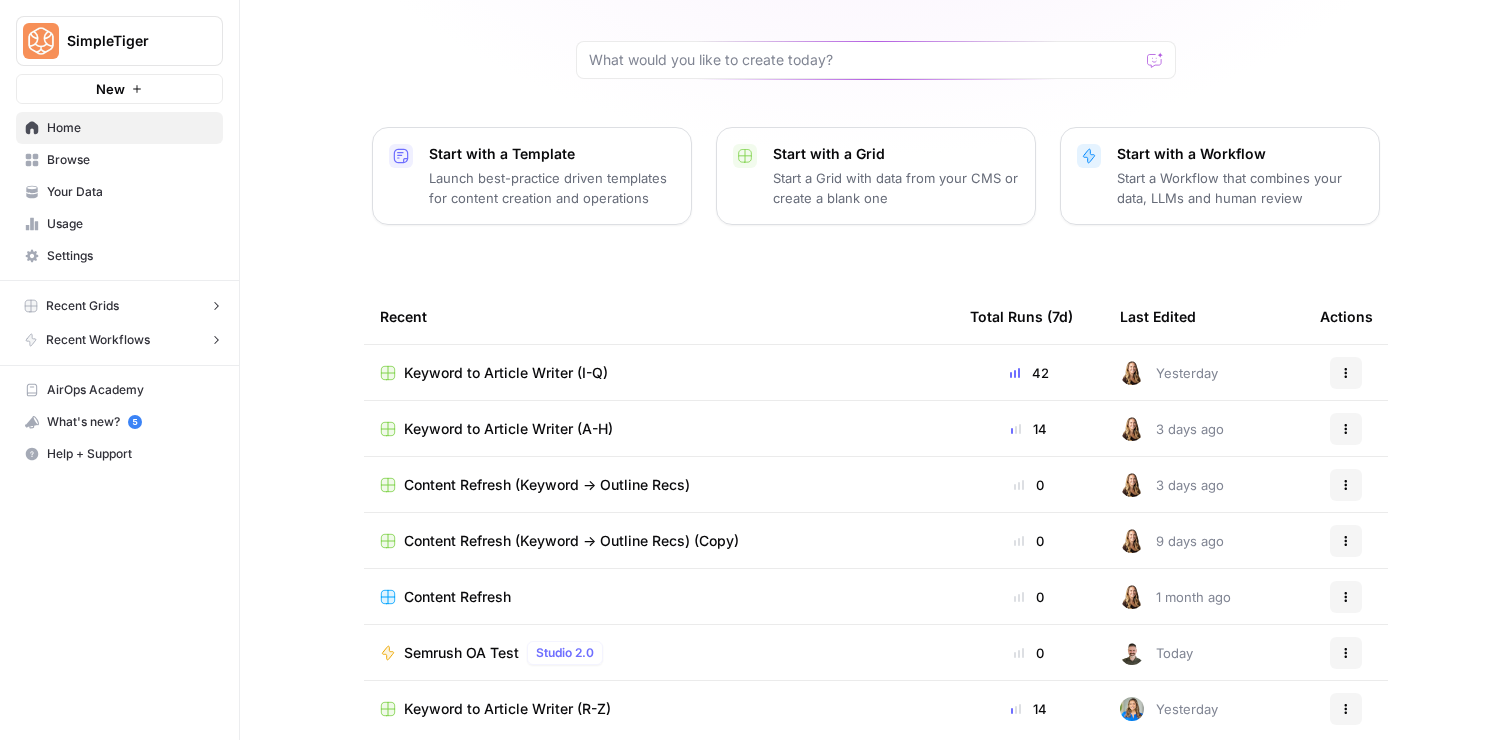 click on "Content Refresh (Keyword -> Outline Recs) (Copy)" at bounding box center (571, 541) 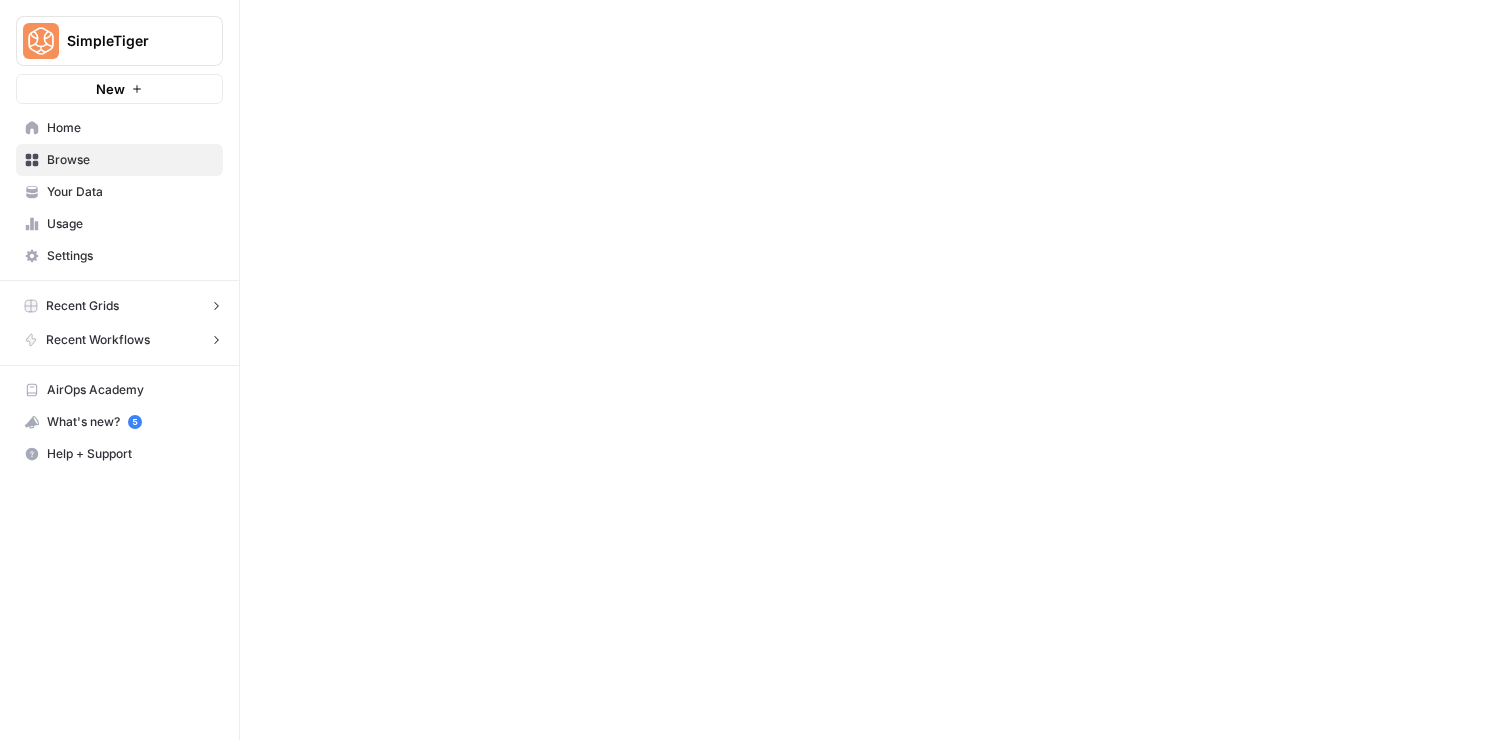scroll, scrollTop: 0, scrollLeft: 0, axis: both 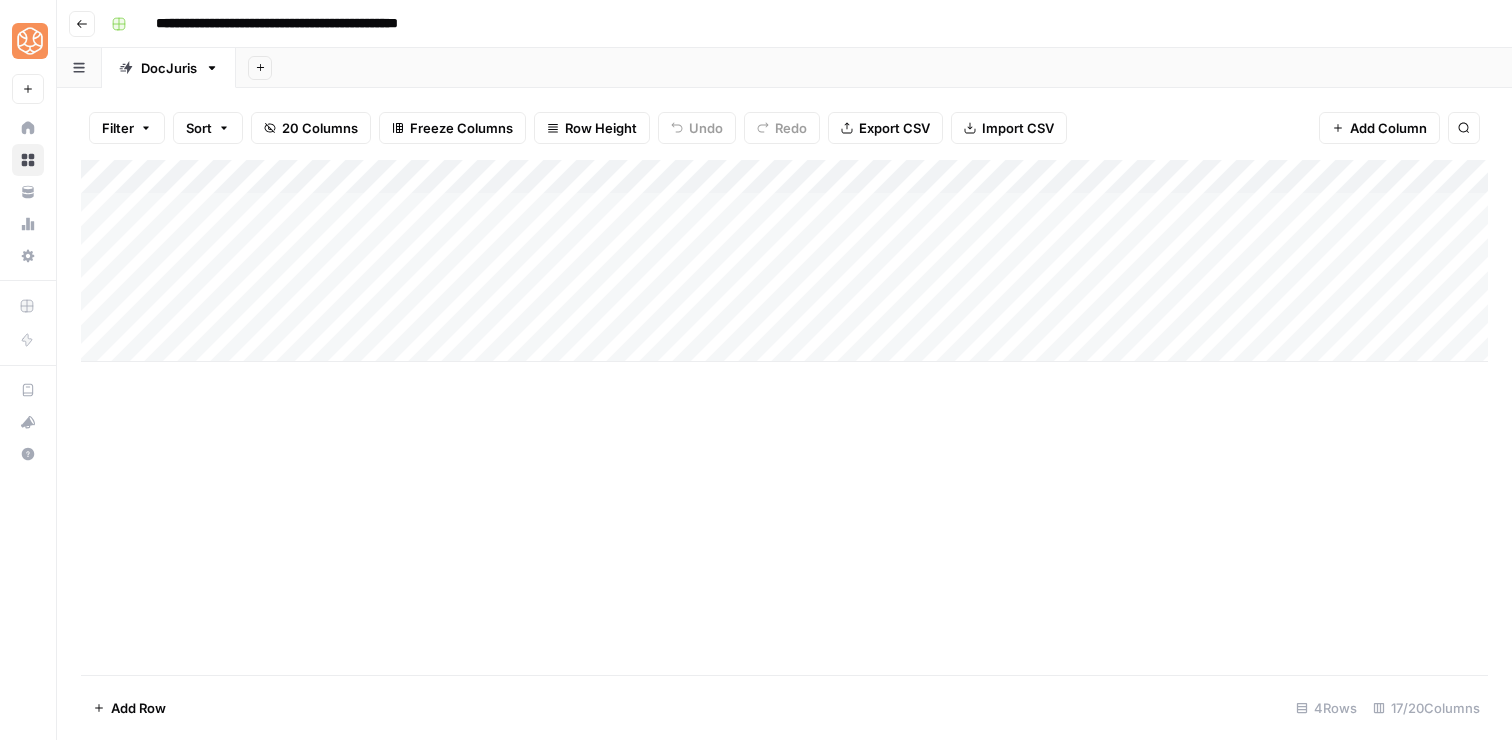 click on "Go back" at bounding box center [82, 24] 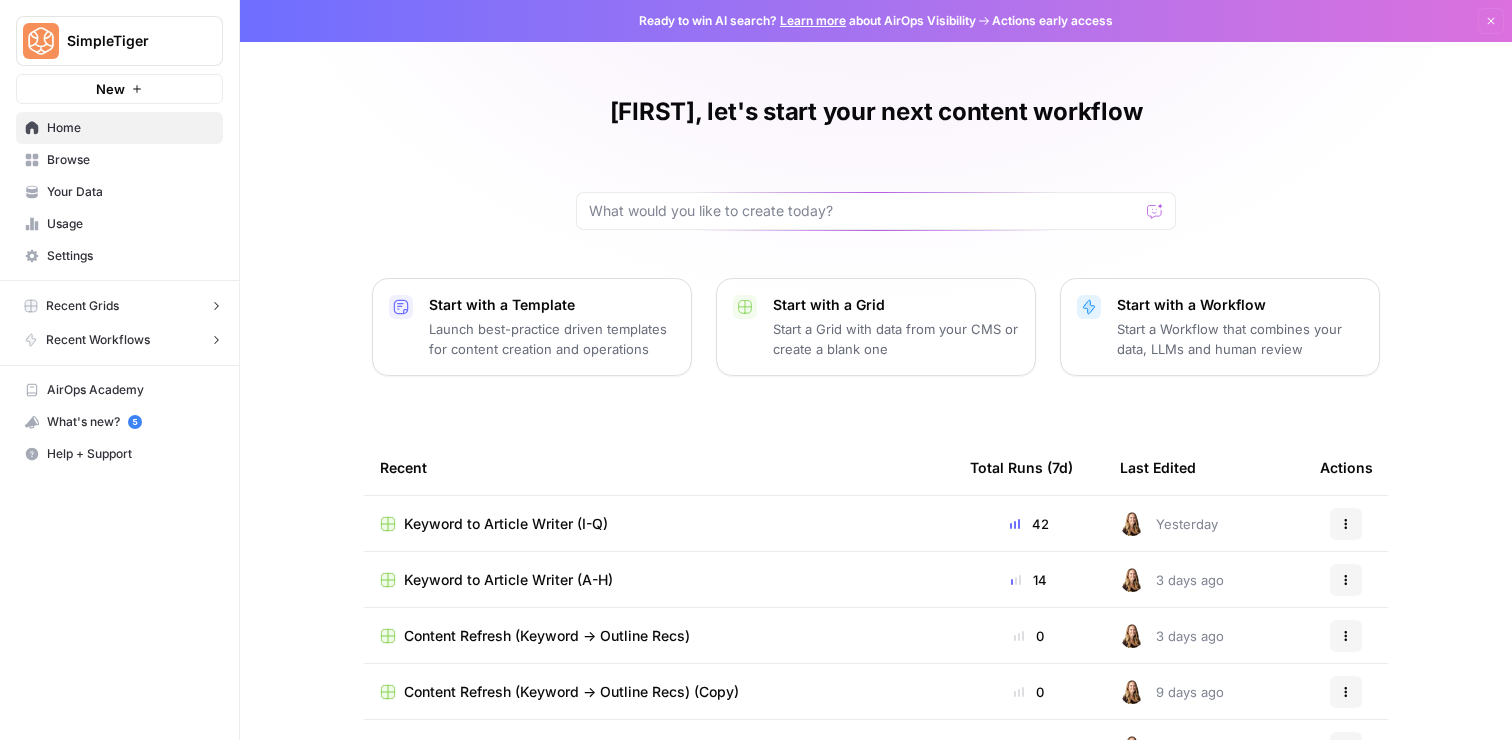click on "Content Refresh (Keyword -> Outline Recs)" at bounding box center [547, 636] 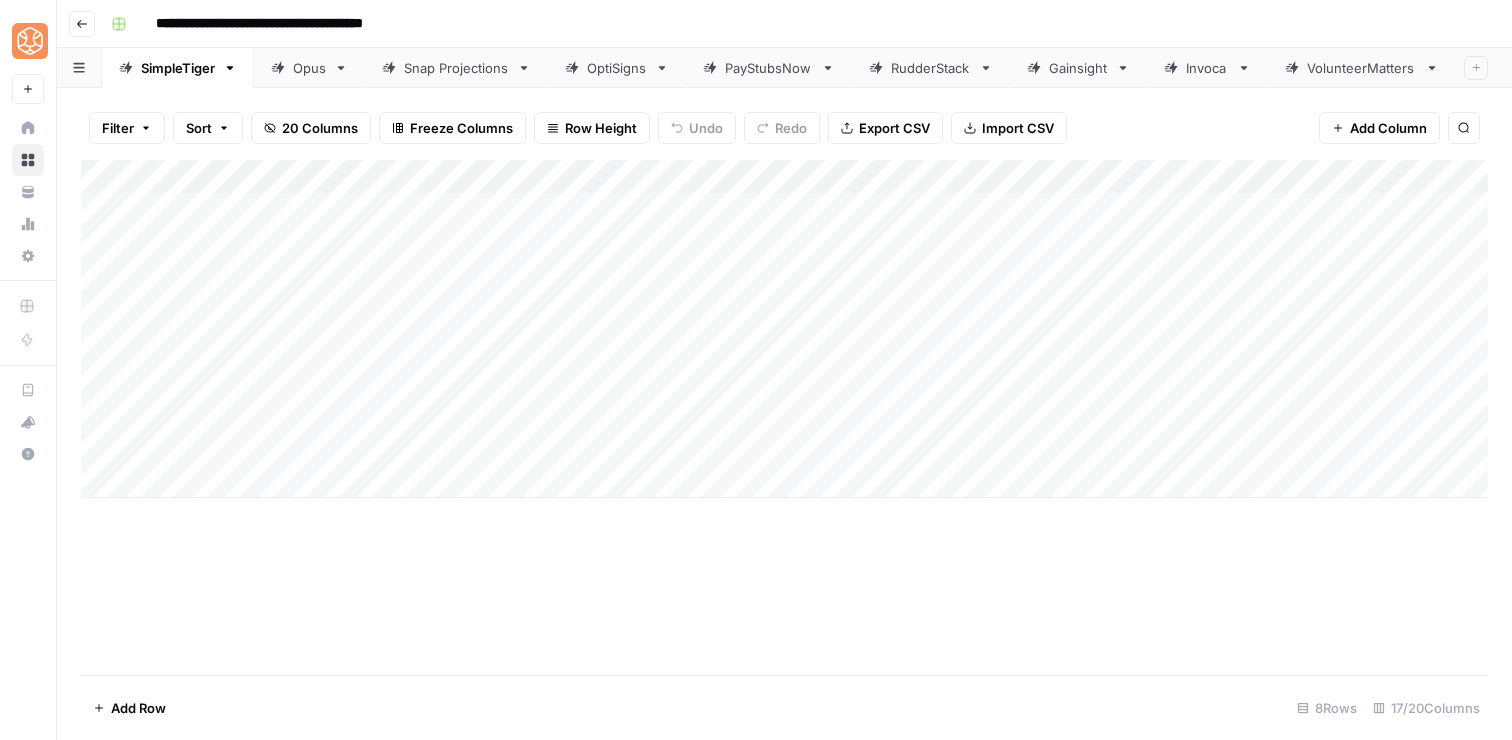 click on "Snap Projections" at bounding box center (456, 68) 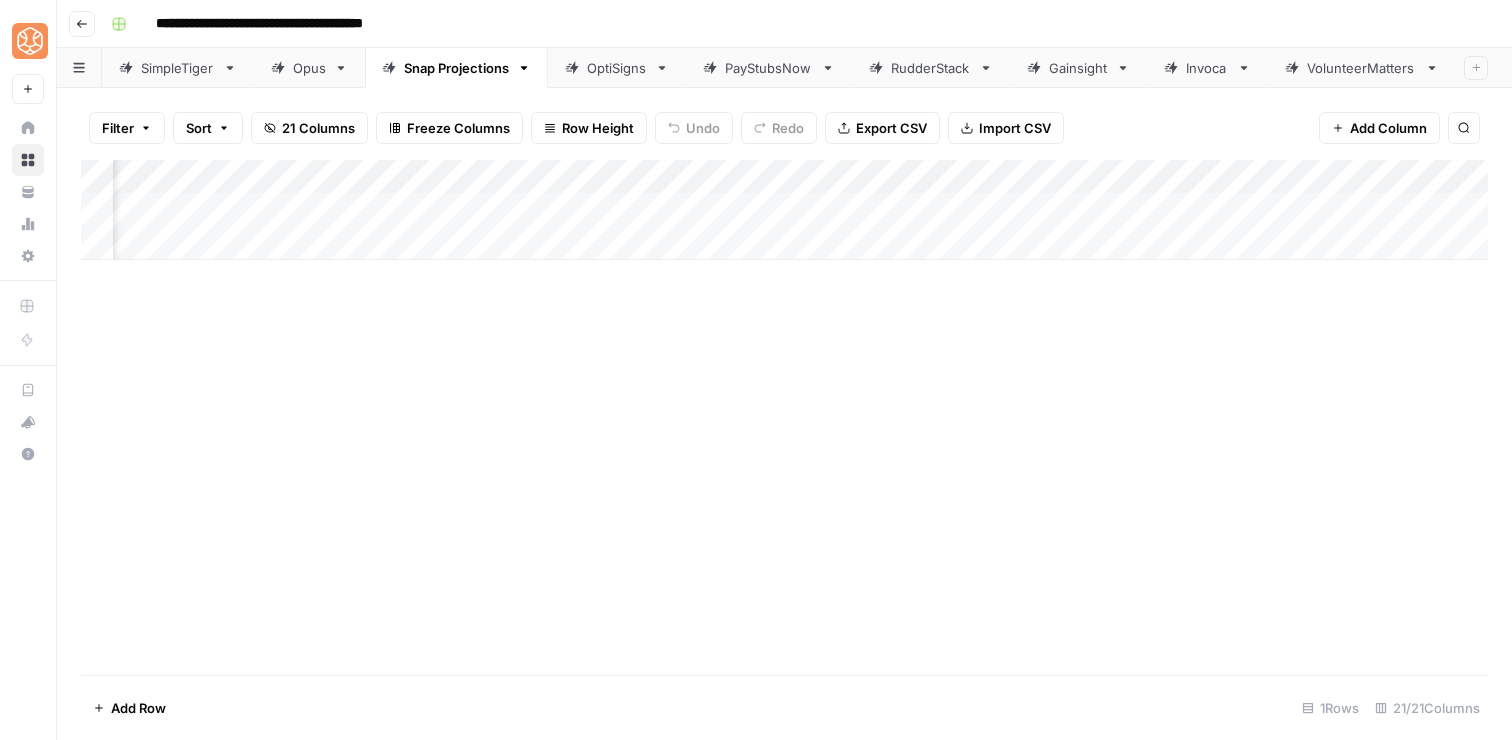 scroll, scrollTop: 0, scrollLeft: 0, axis: both 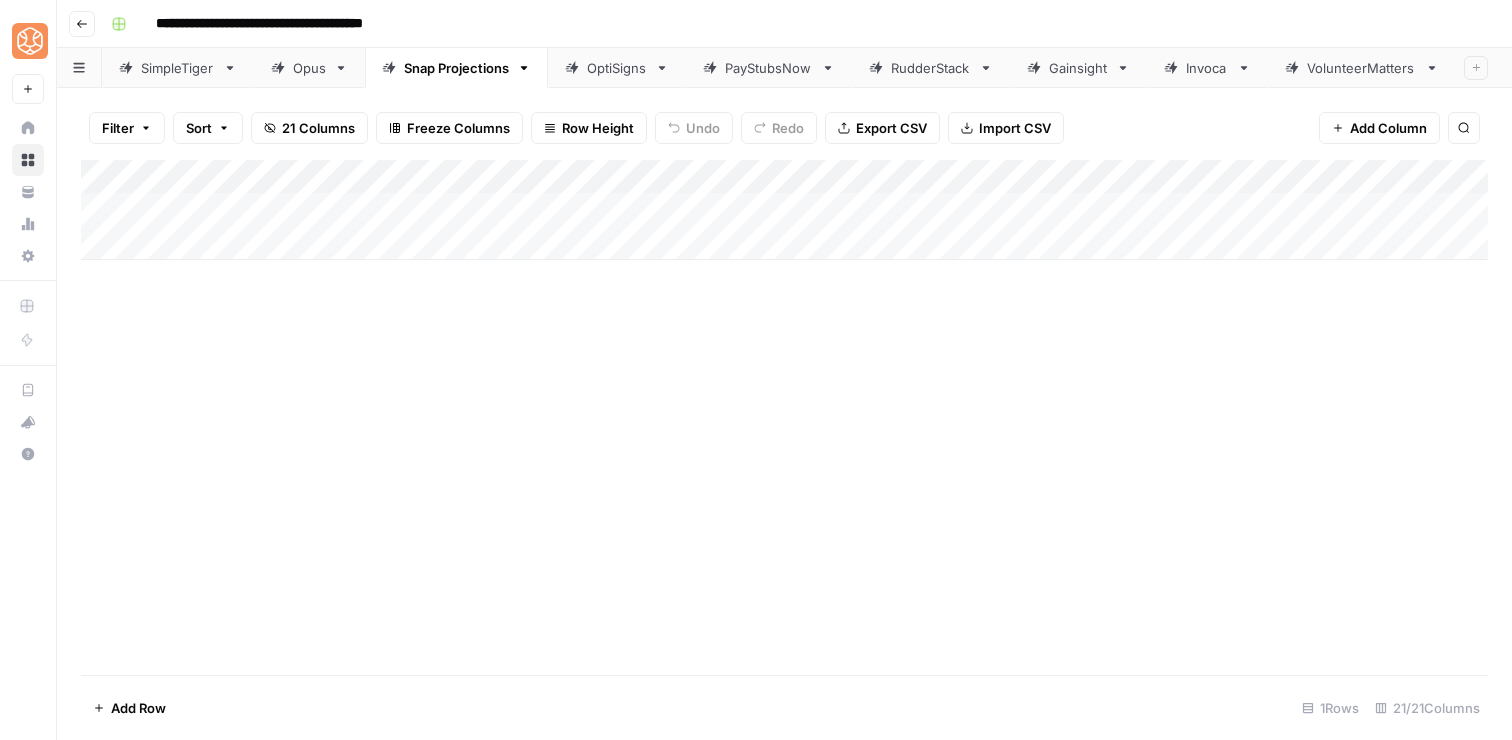 click on "Add Column" at bounding box center (784, 210) 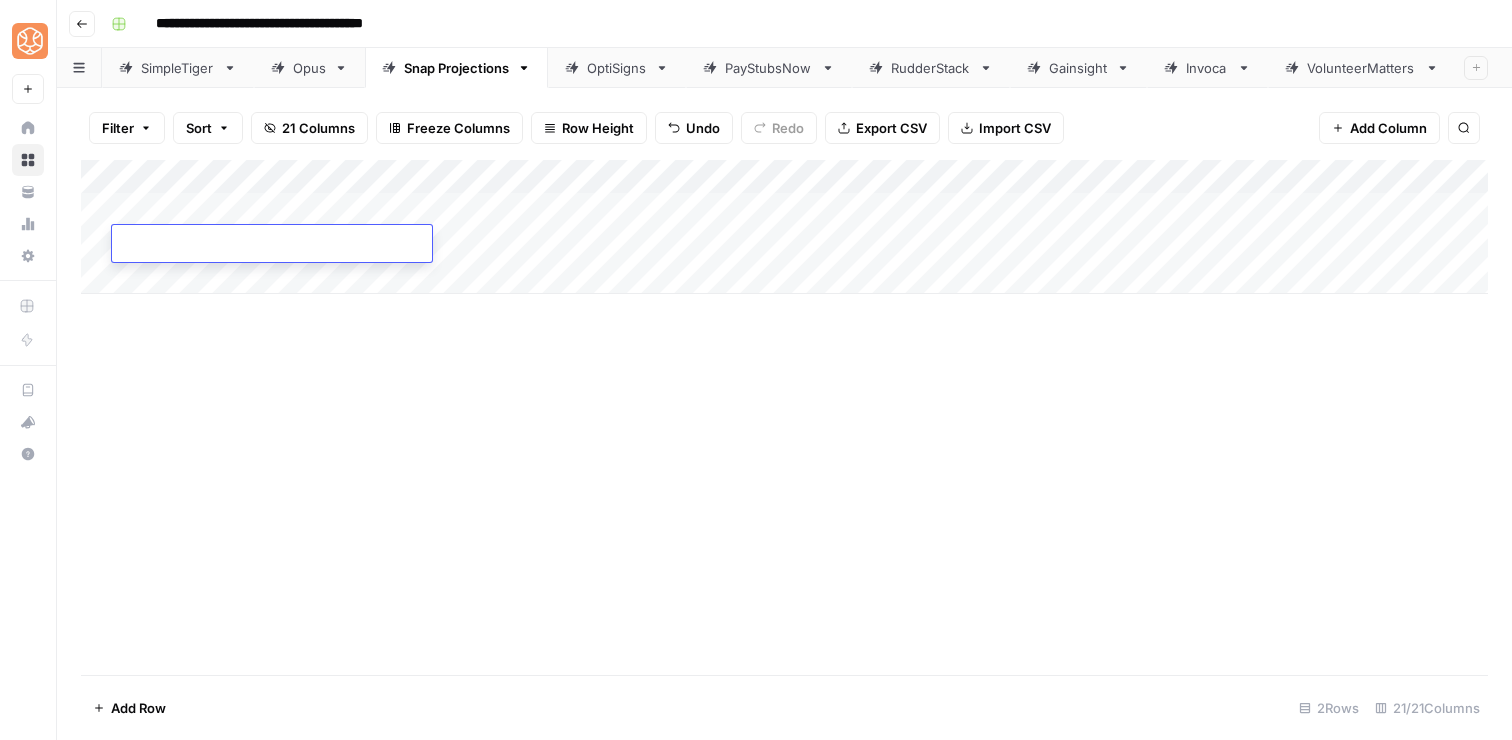 click on "Add Column" at bounding box center [784, 227] 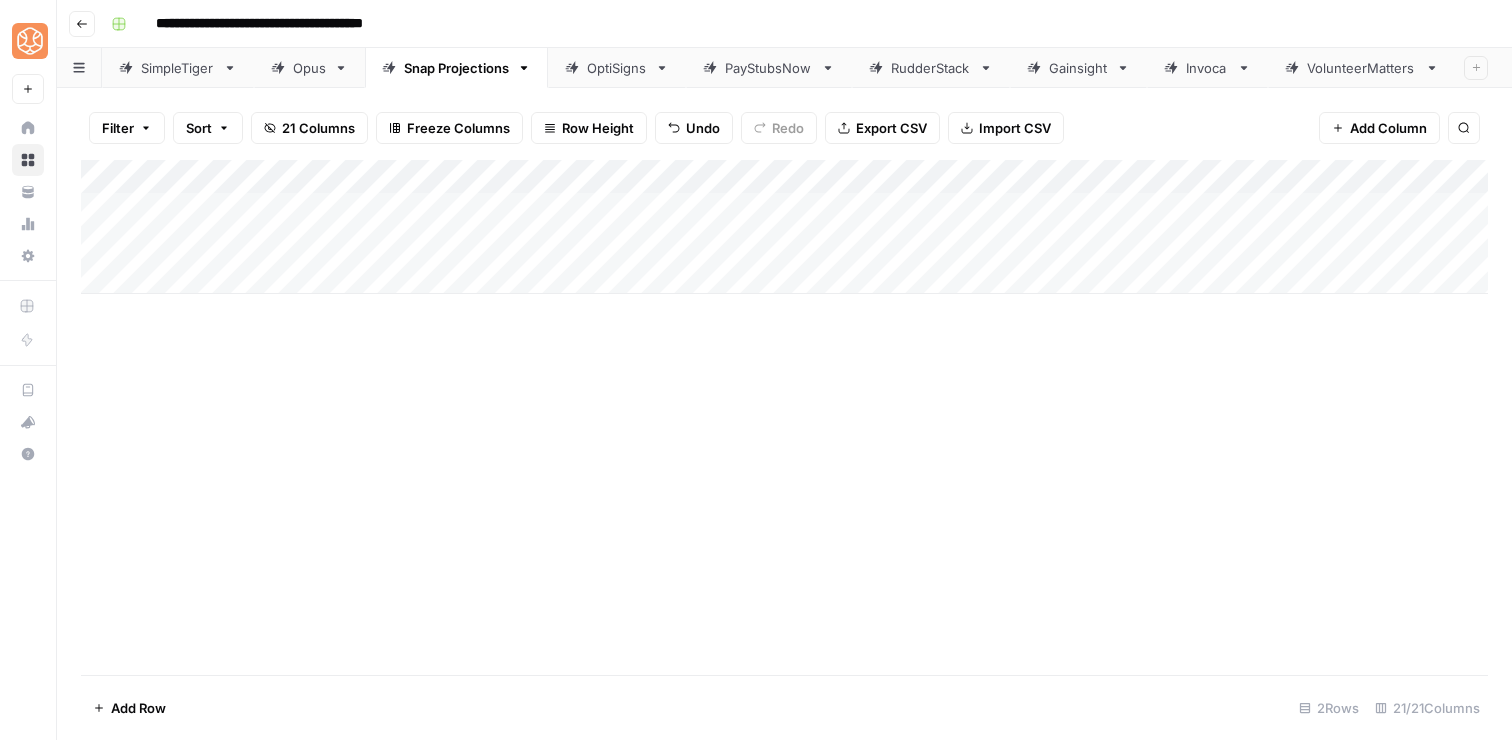 click on "Add Column" at bounding box center (784, 227) 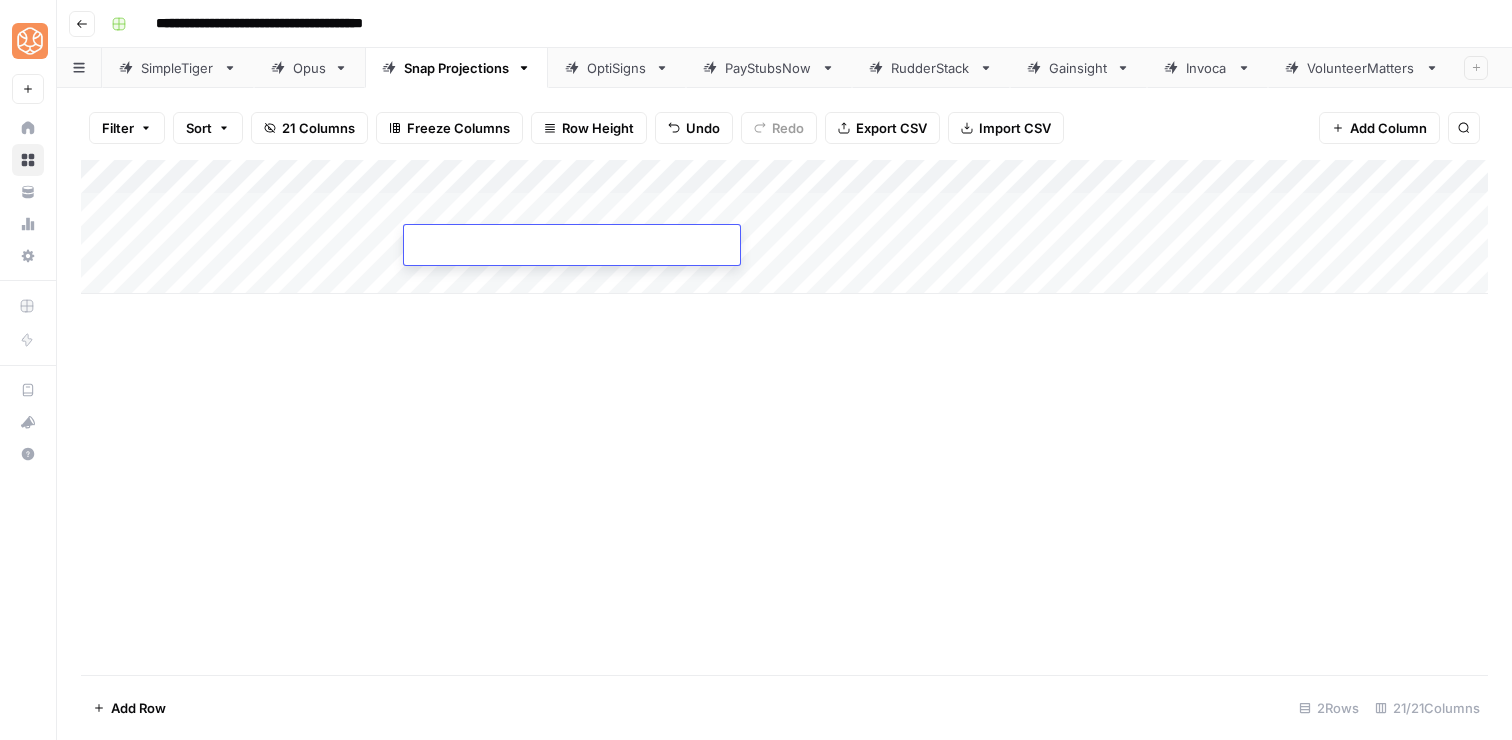 type on "**********" 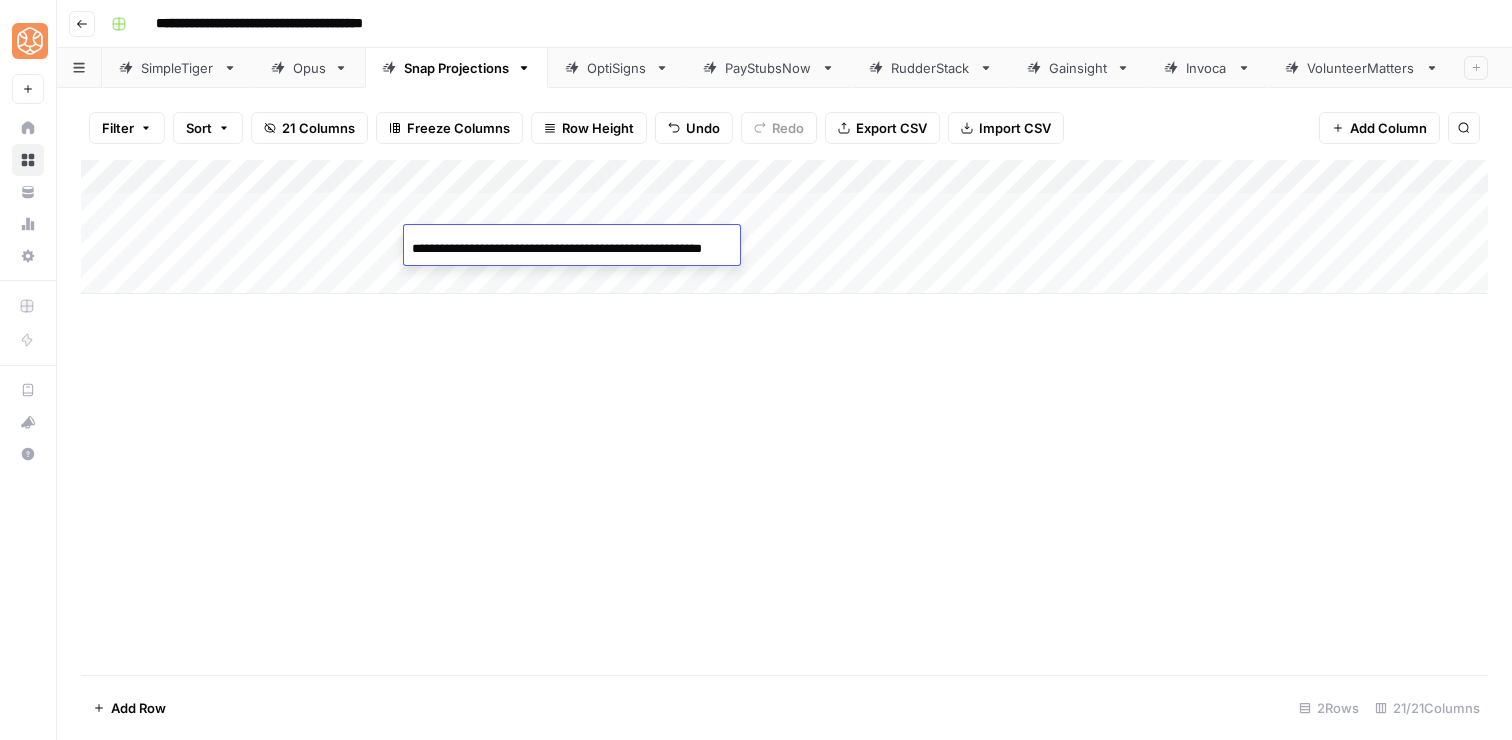 scroll, scrollTop: 0, scrollLeft: 50, axis: horizontal 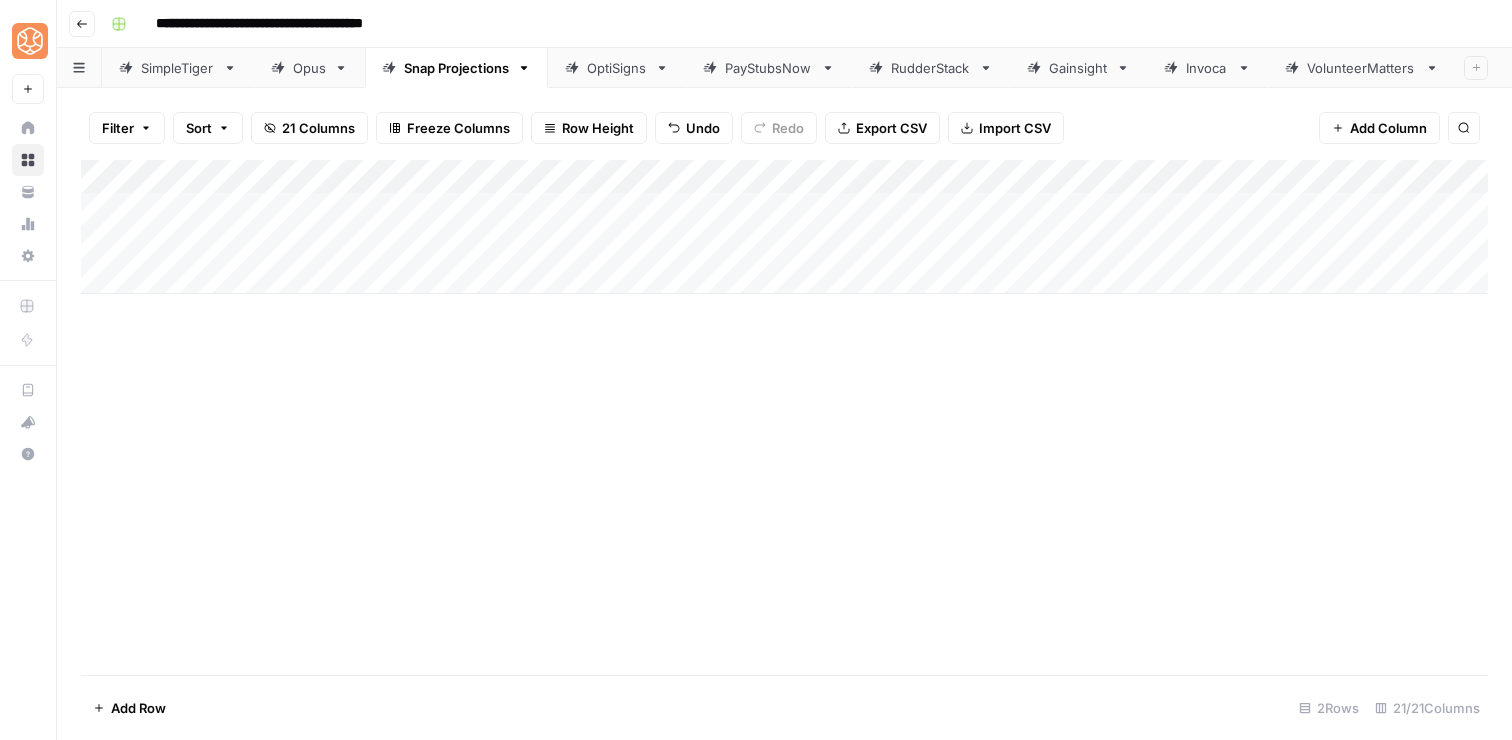 click on "Add Column" at bounding box center [784, 227] 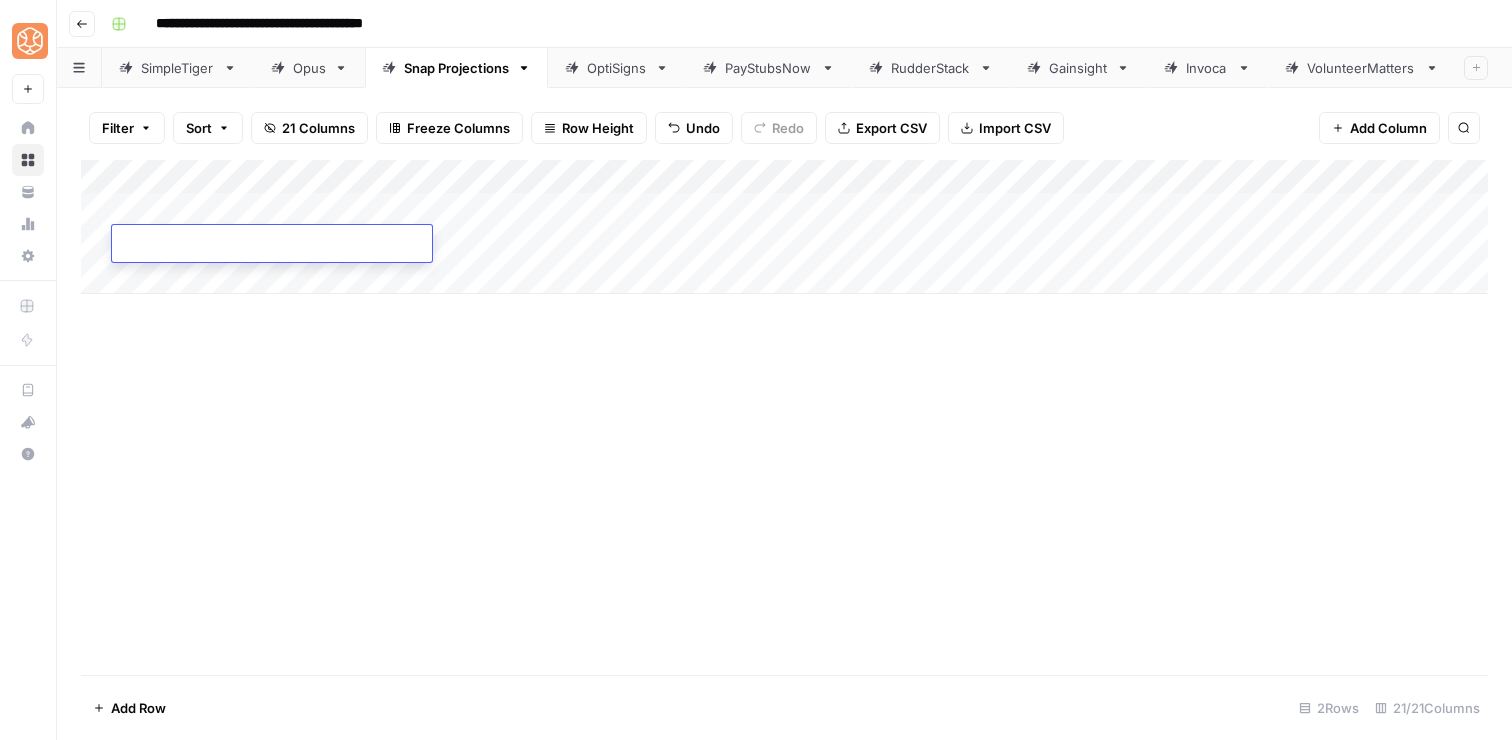 type on "**********" 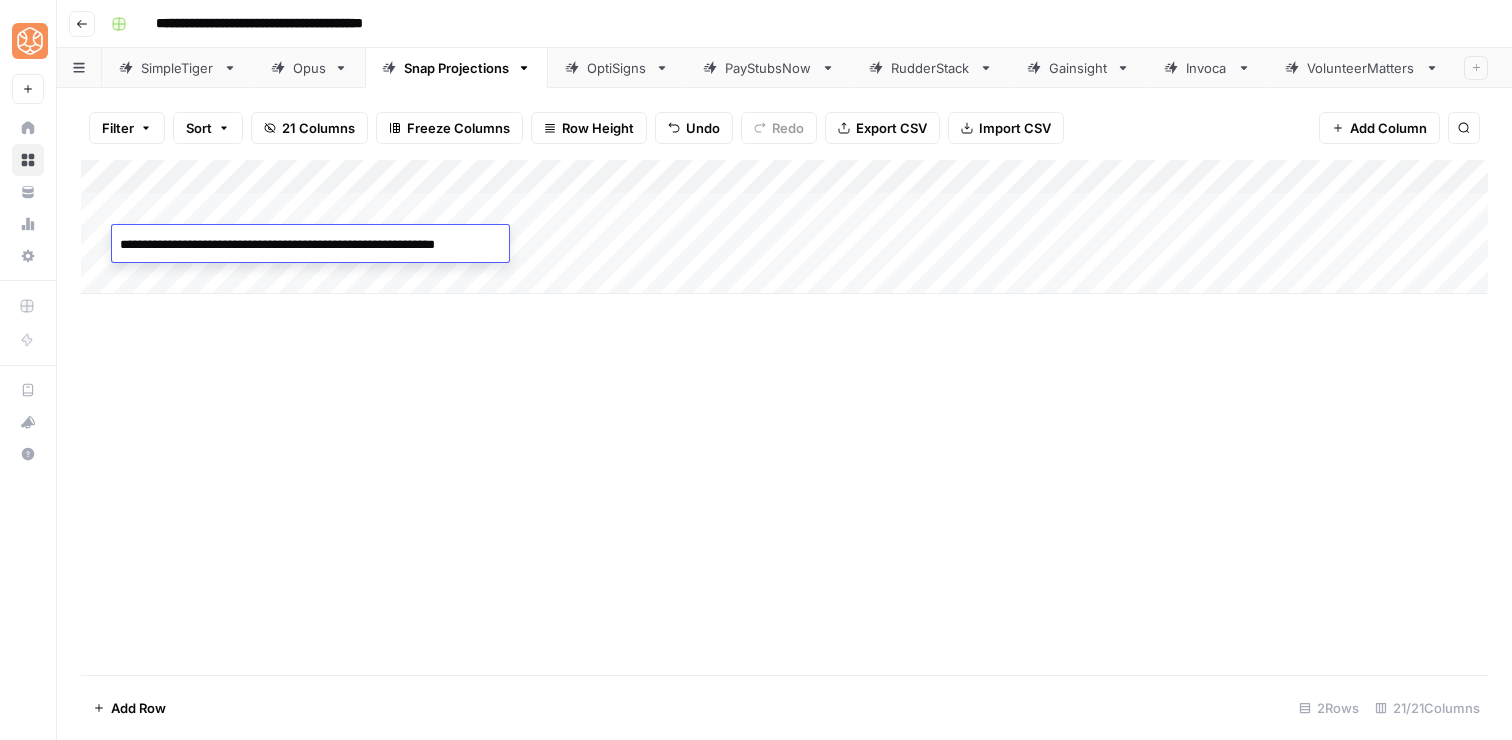 click on "Add Column" at bounding box center [784, 417] 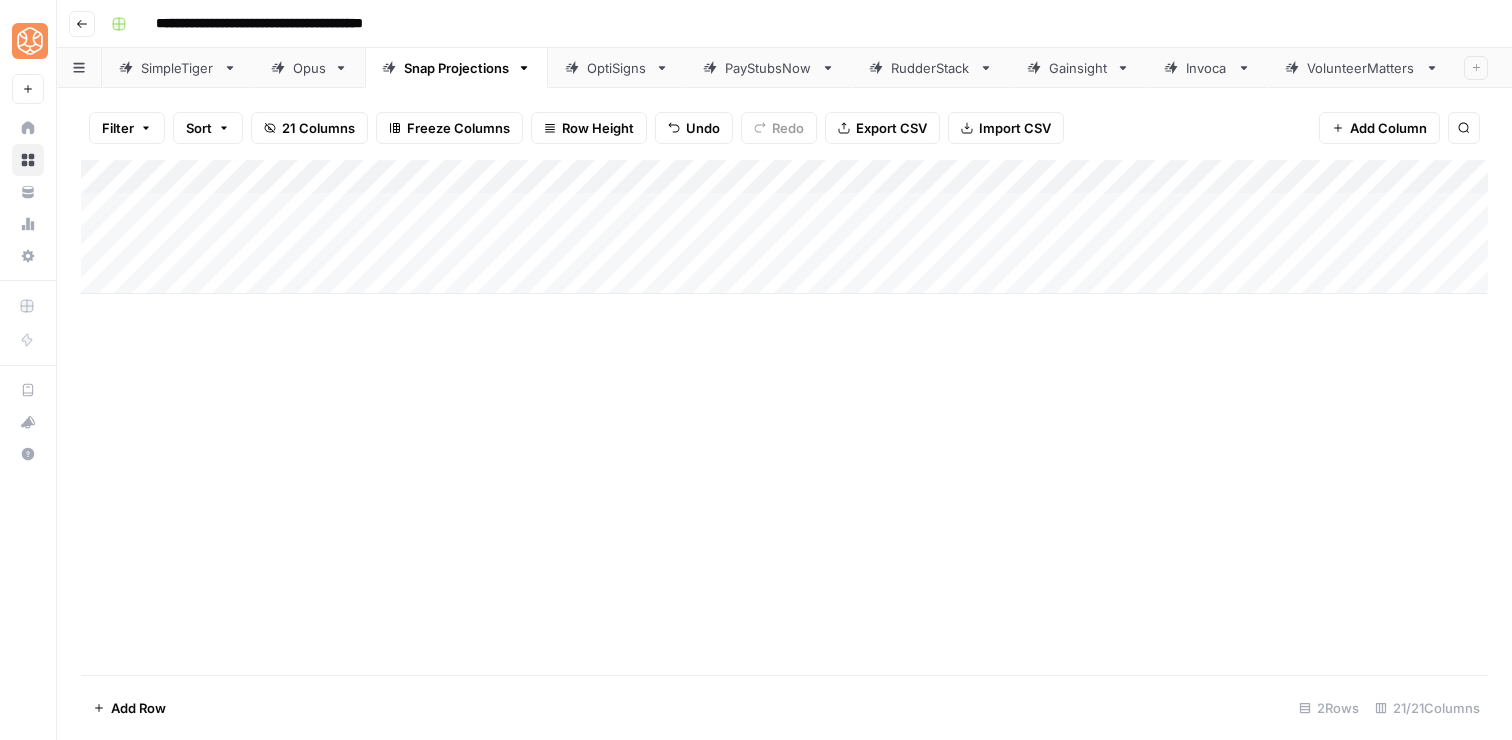 click on "Add Column" at bounding box center (784, 227) 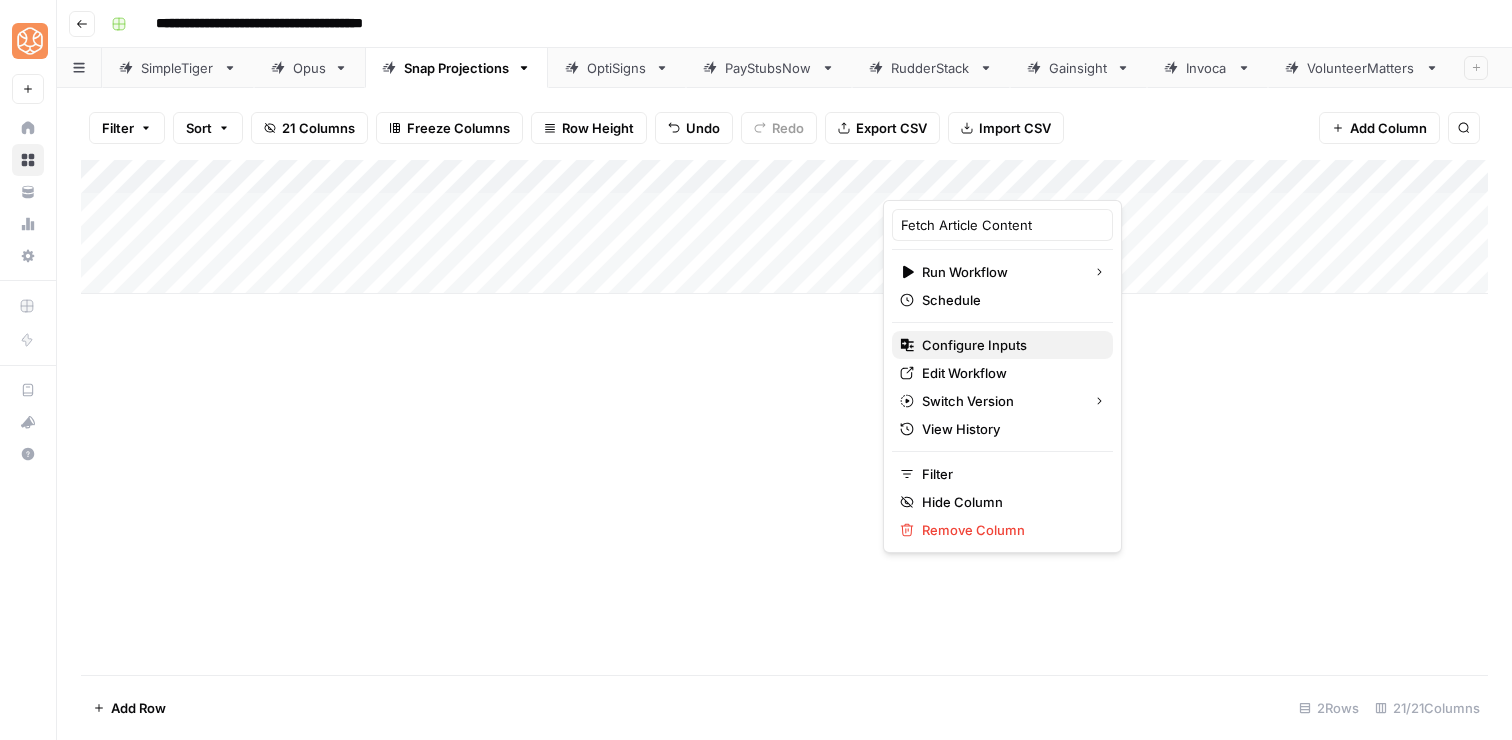 click on "Configure Inputs" at bounding box center [1002, 345] 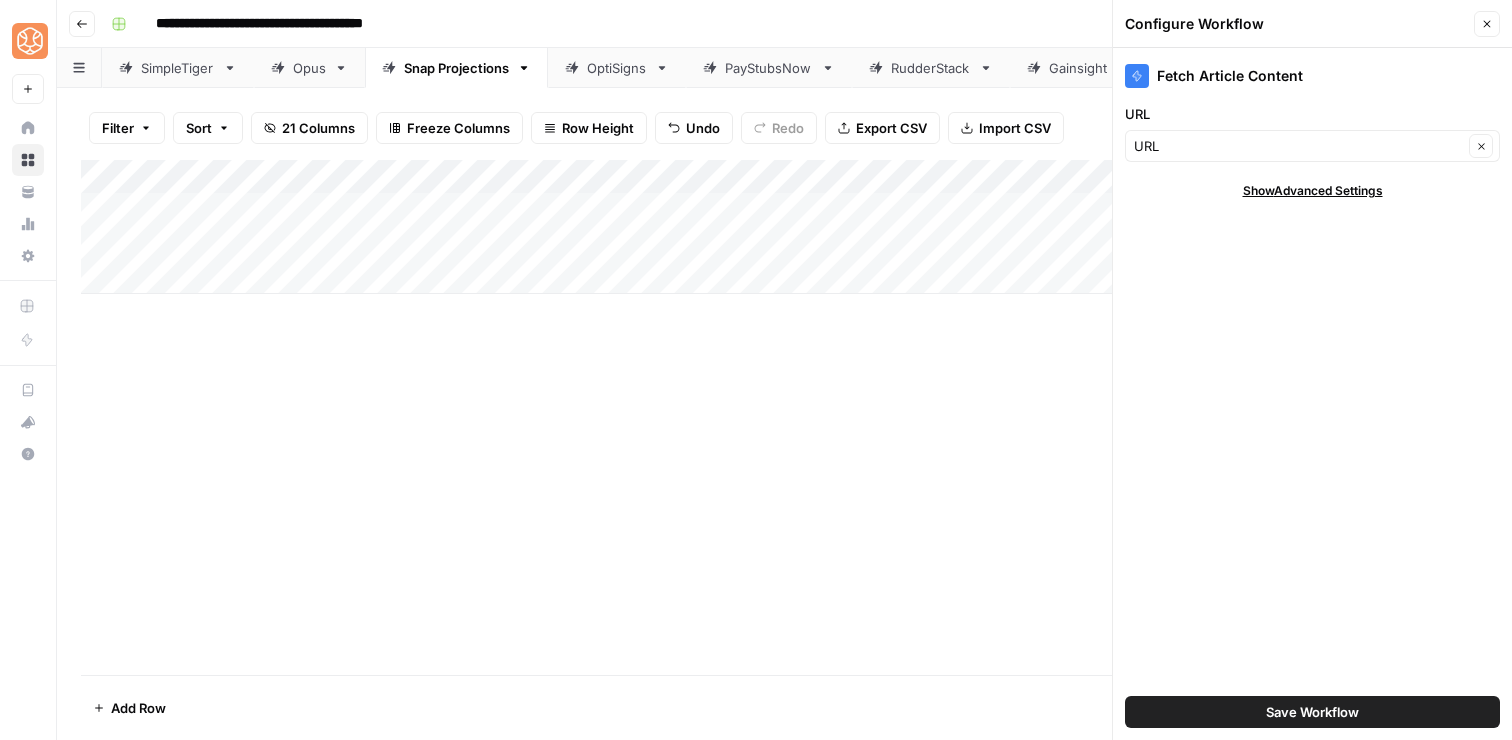 click on "Save Workflow" at bounding box center (1312, 712) 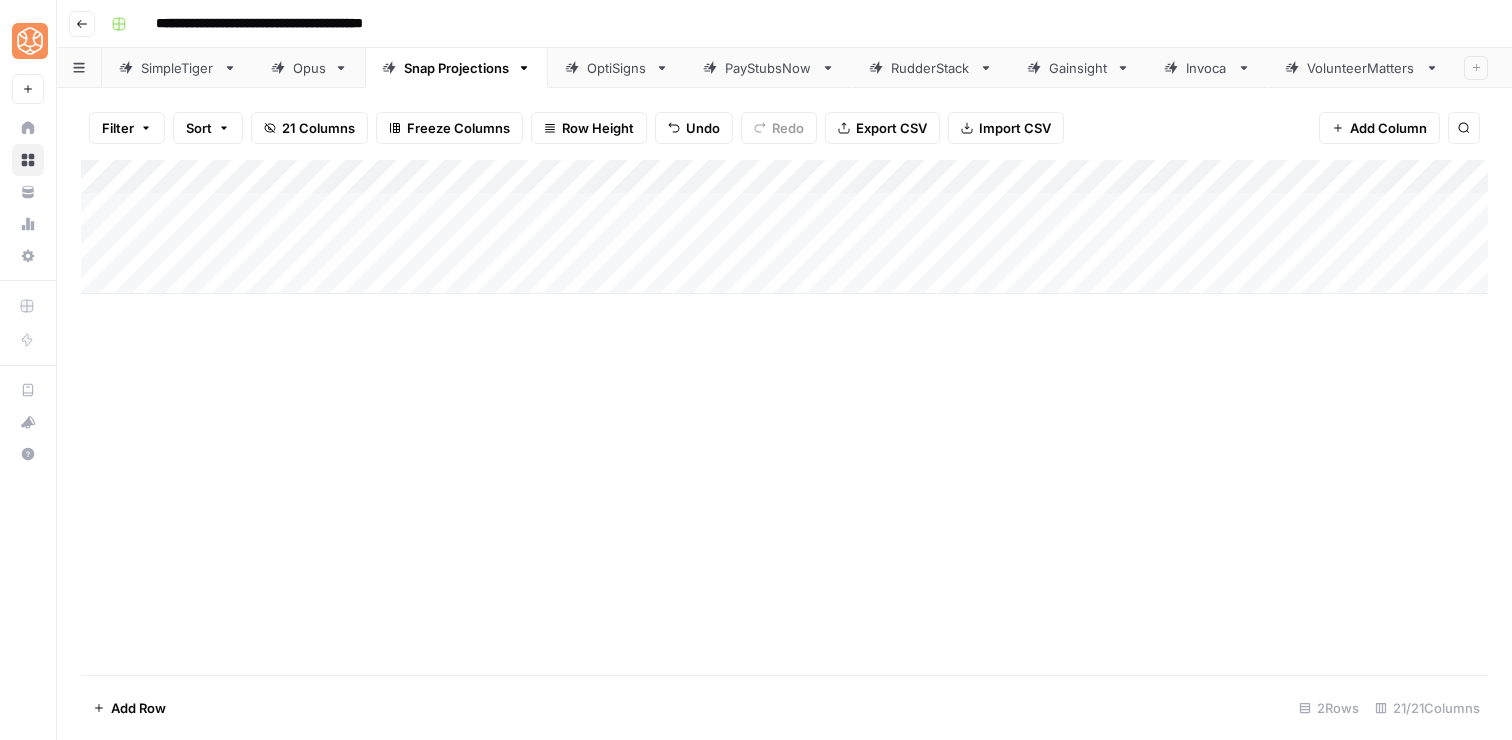 click on "Add Column" at bounding box center (784, 227) 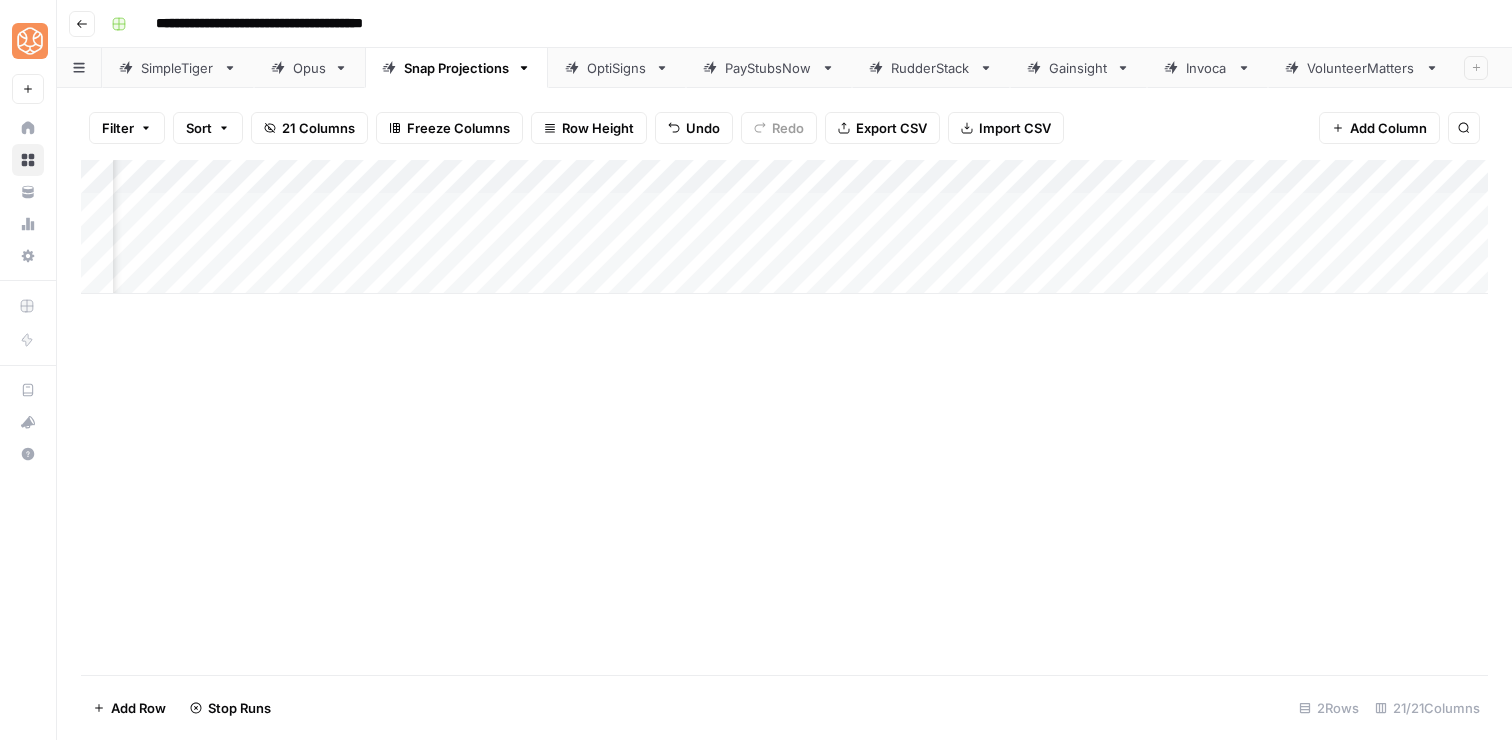 scroll, scrollTop: 0, scrollLeft: 874, axis: horizontal 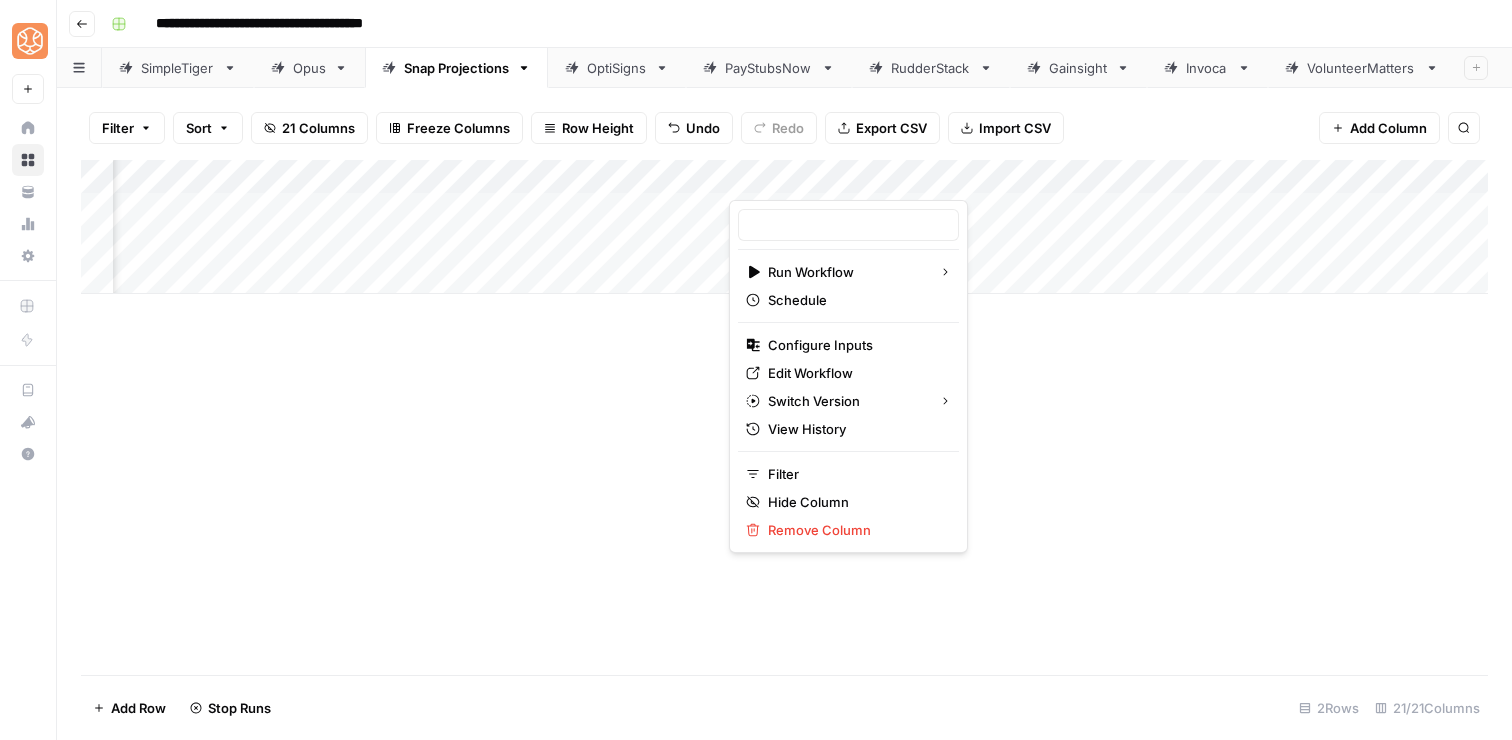 type on "Identify Primary Keyword" 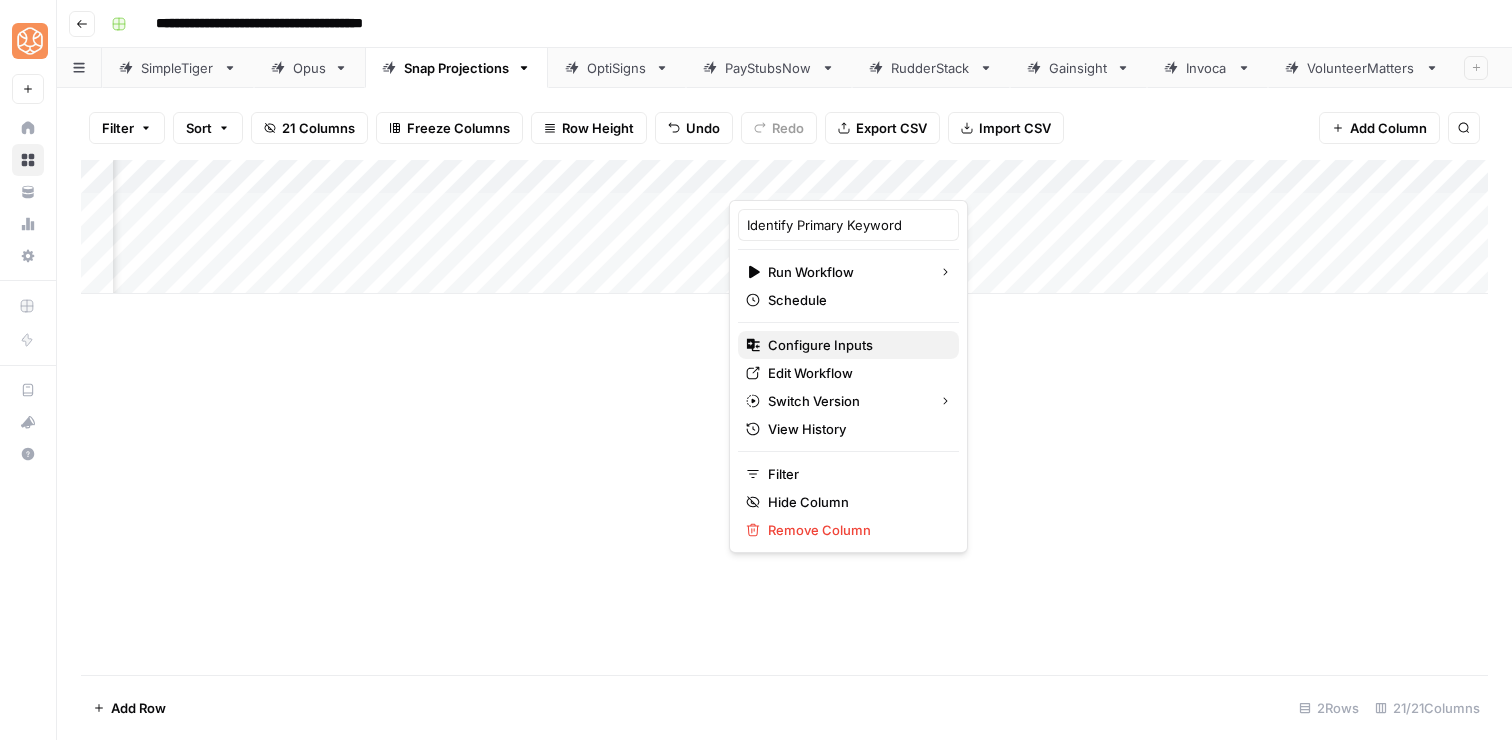 click on "Configure Inputs" at bounding box center (855, 345) 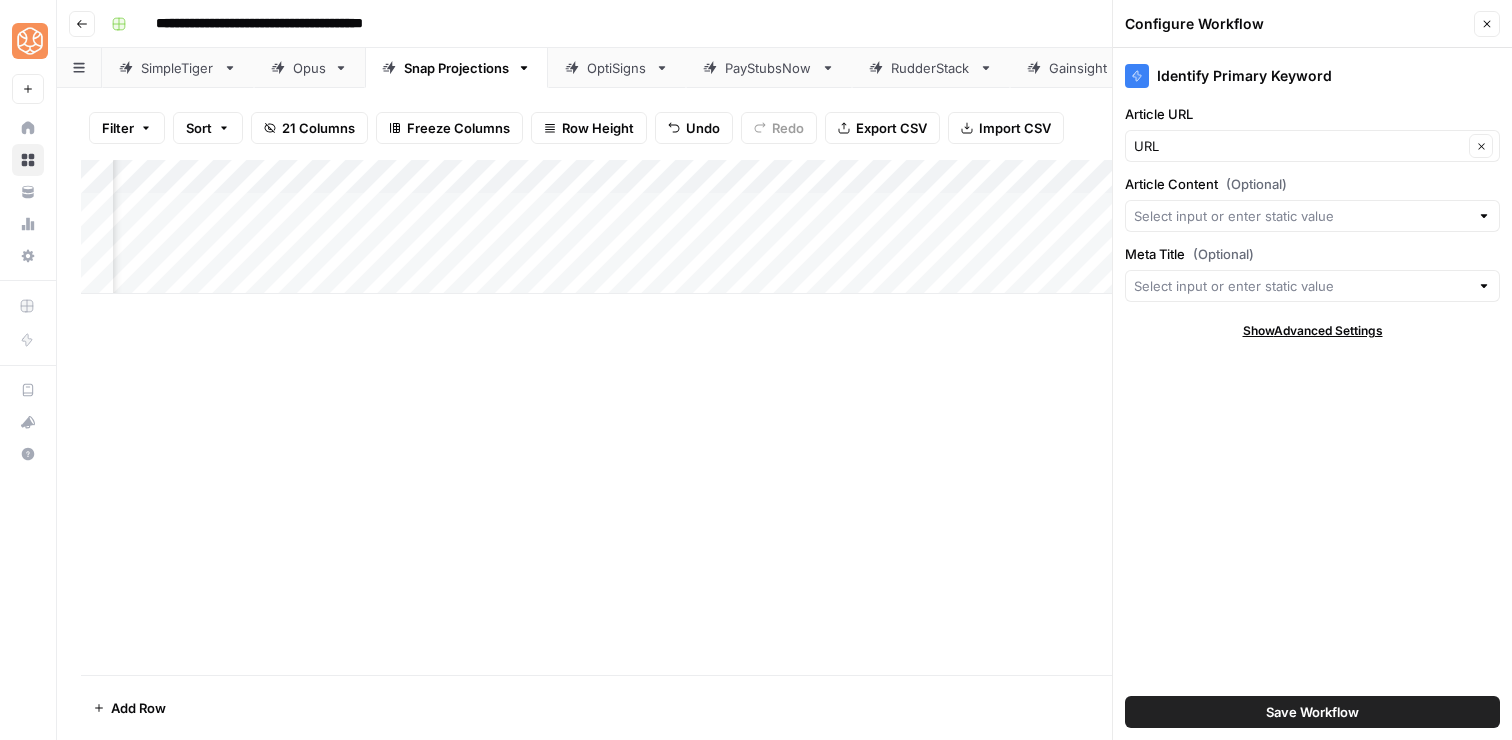 click on "Save Workflow" at bounding box center [1312, 712] 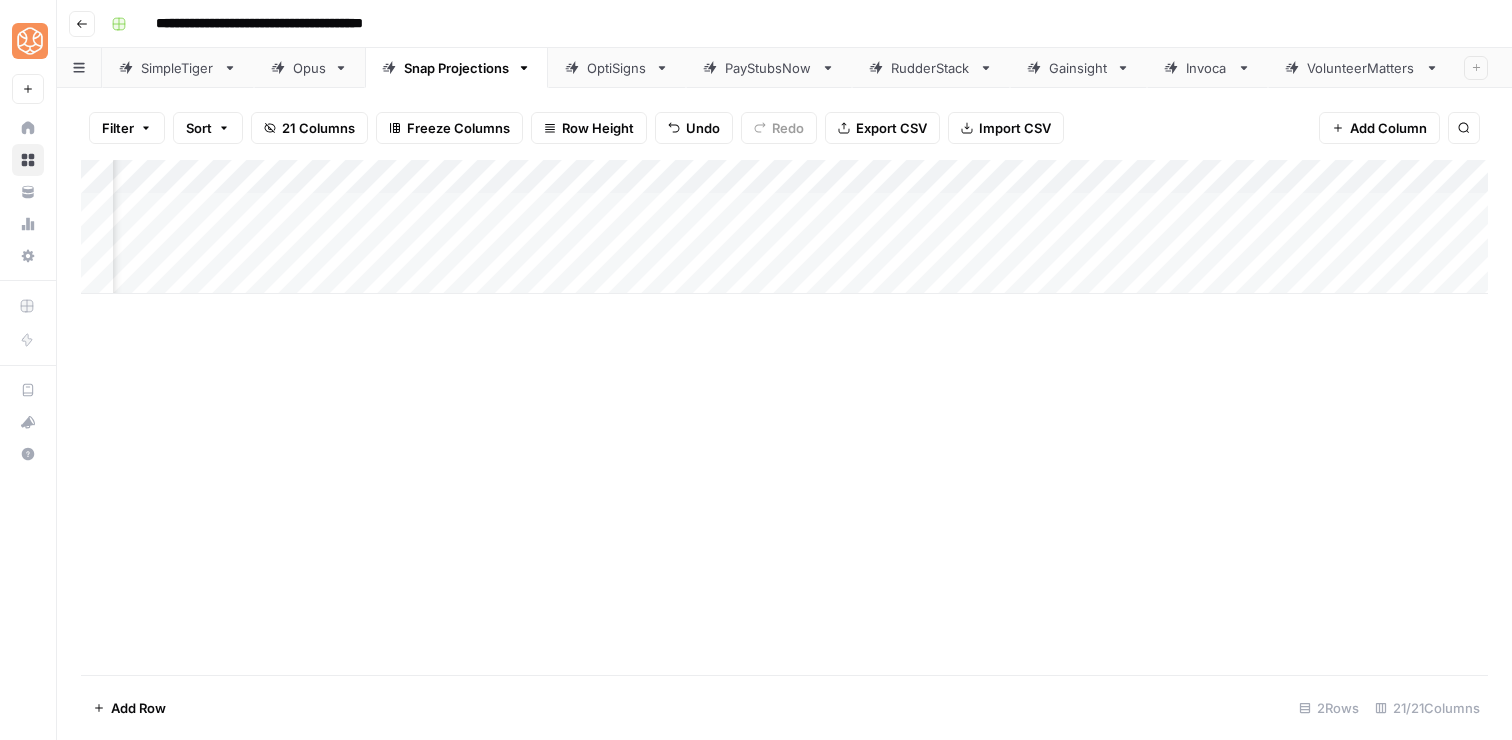 scroll, scrollTop: 0, scrollLeft: 1534, axis: horizontal 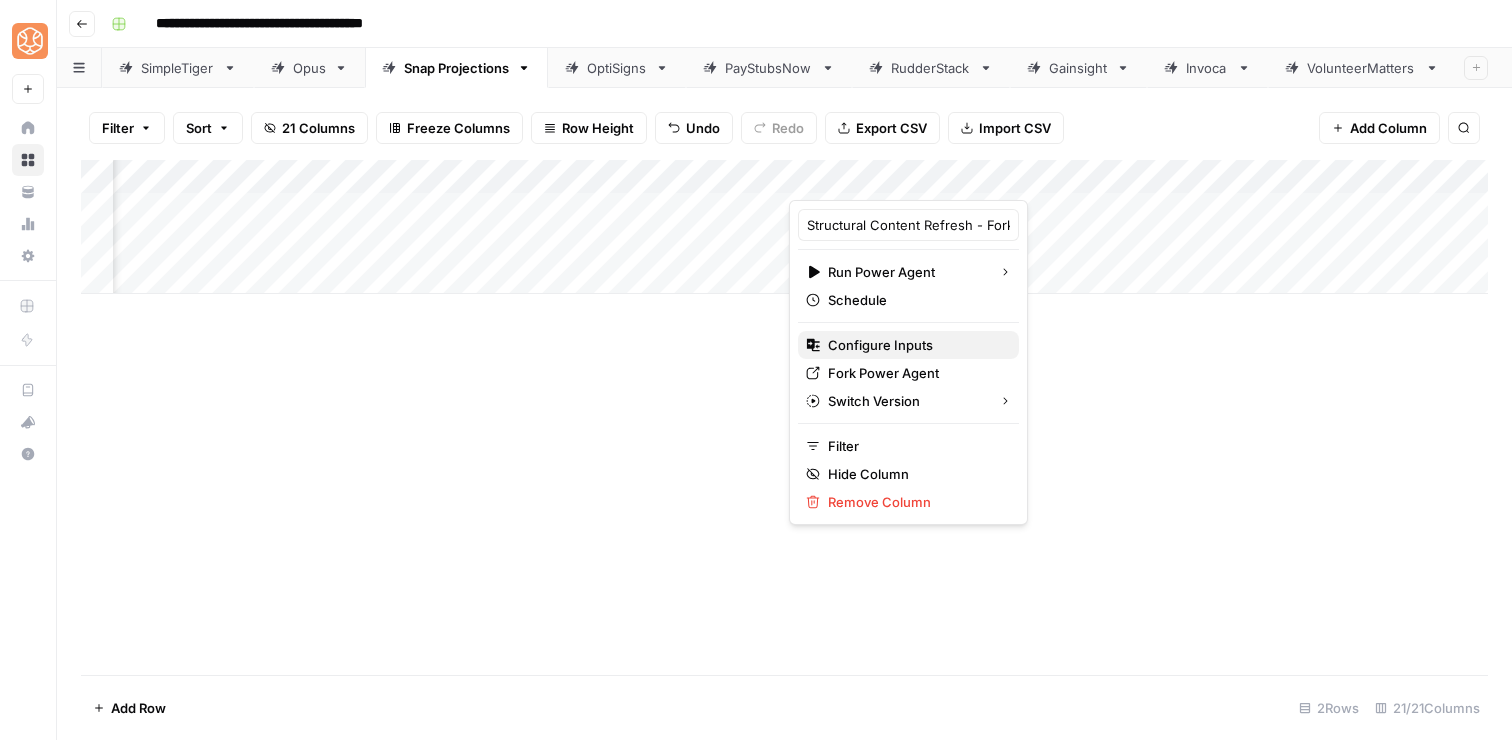 click on "Configure Inputs" at bounding box center [915, 345] 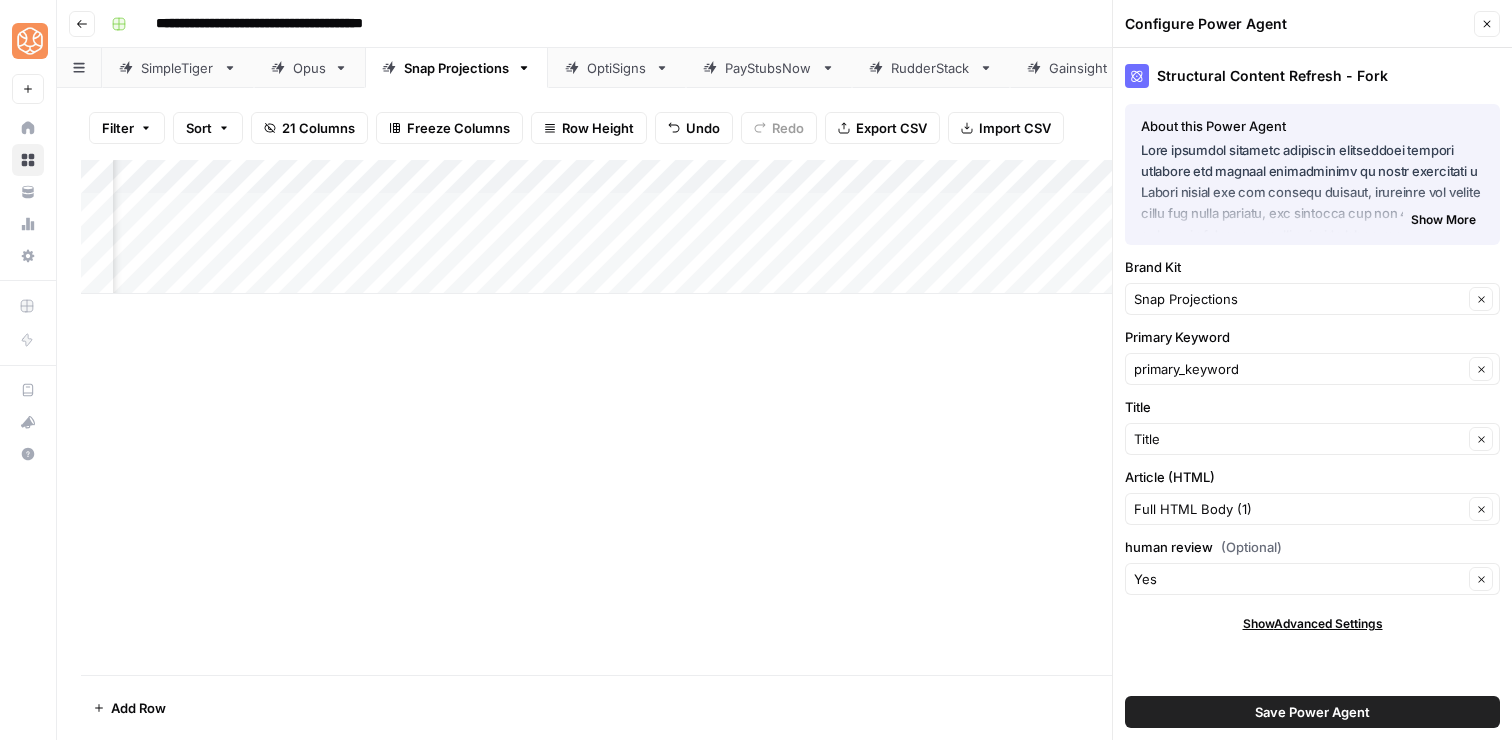 click on "Save Power Agent" at bounding box center (1312, 712) 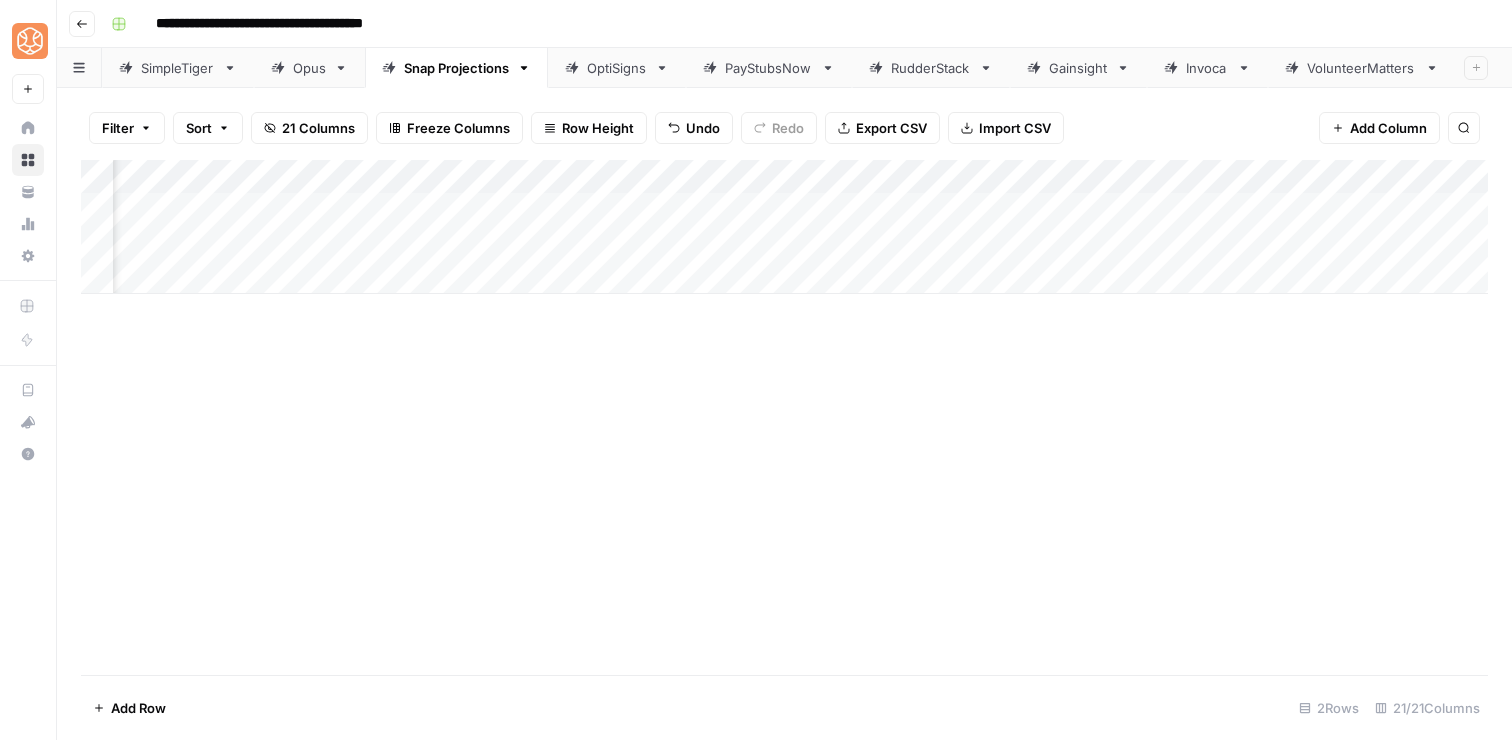 scroll, scrollTop: 0, scrollLeft: 2352, axis: horizontal 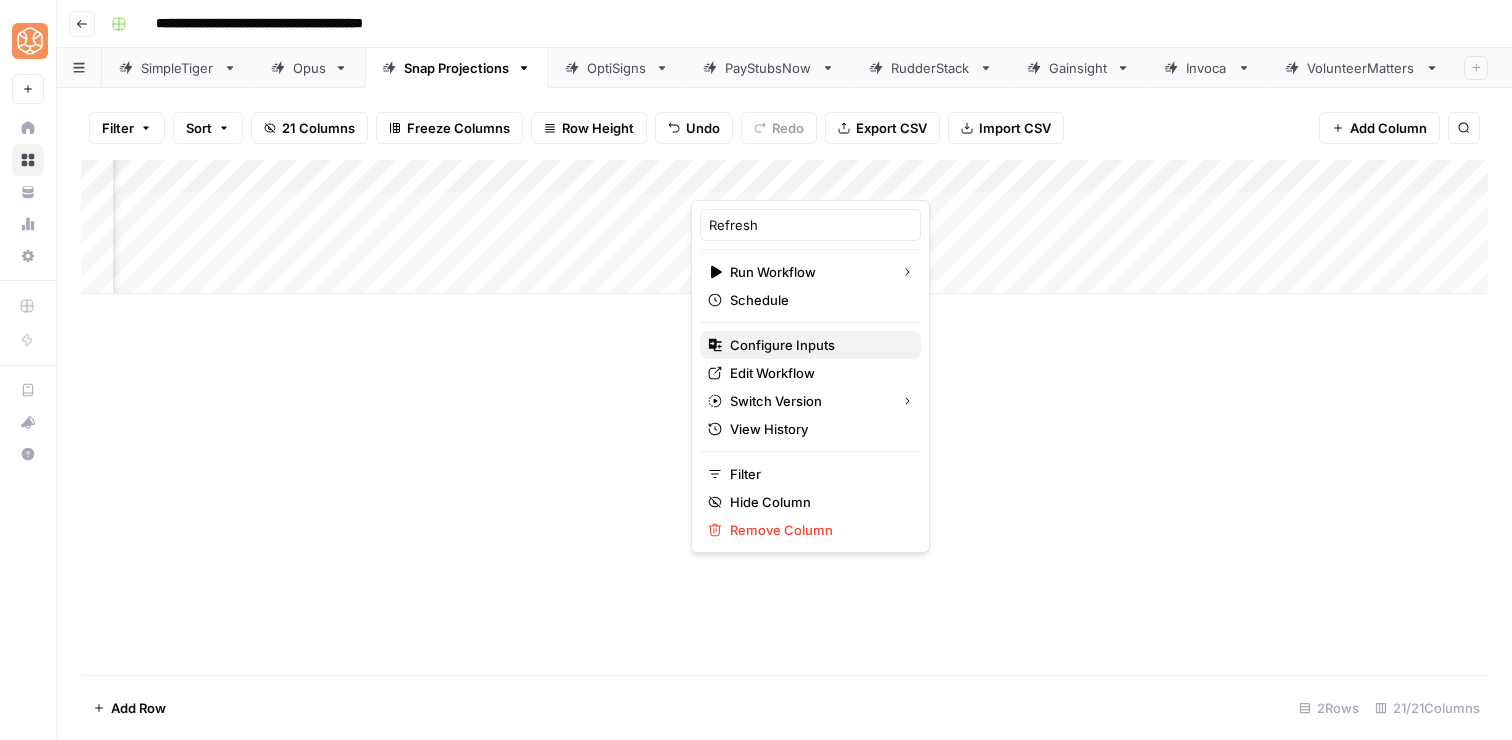 click on "Configure Inputs" at bounding box center [817, 345] 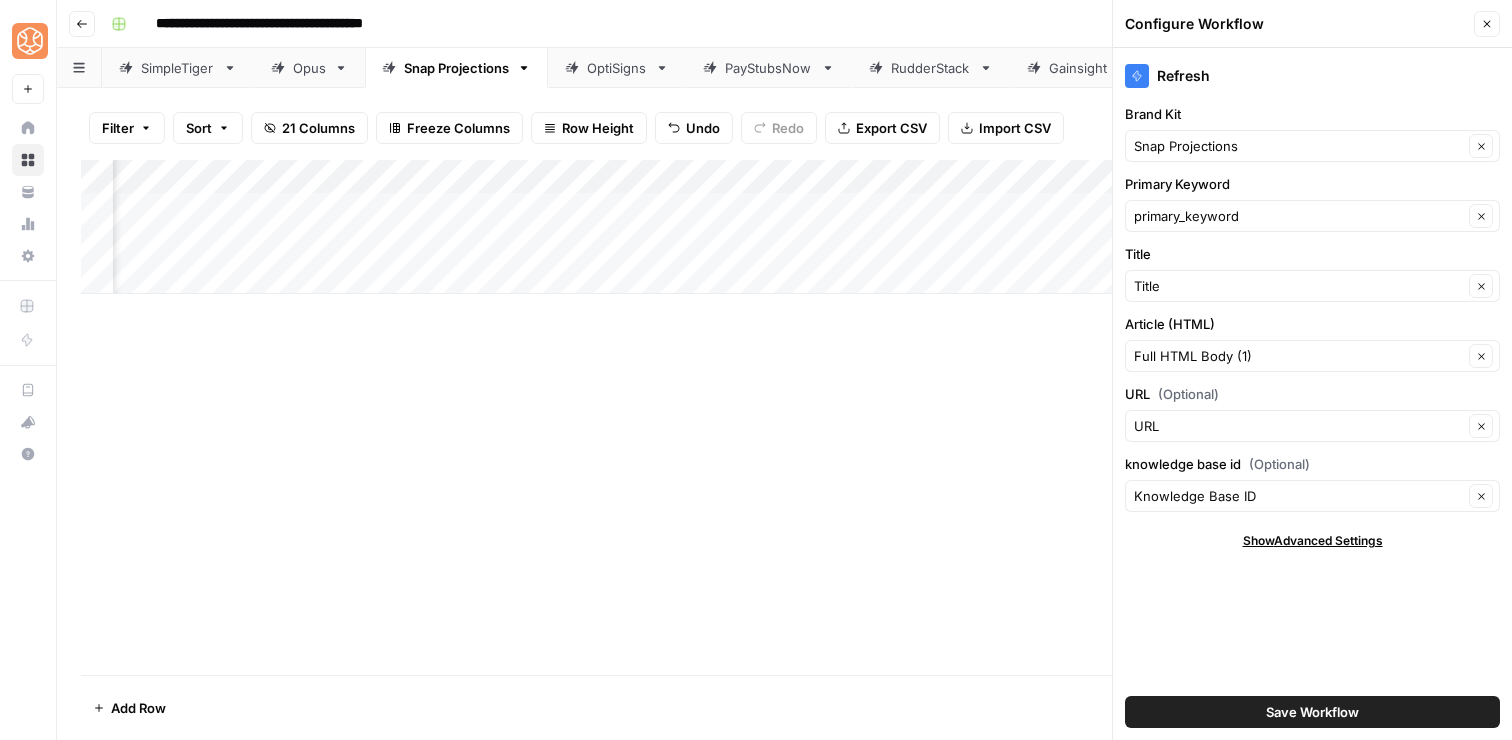 click on "Save Workflow" at bounding box center (1312, 712) 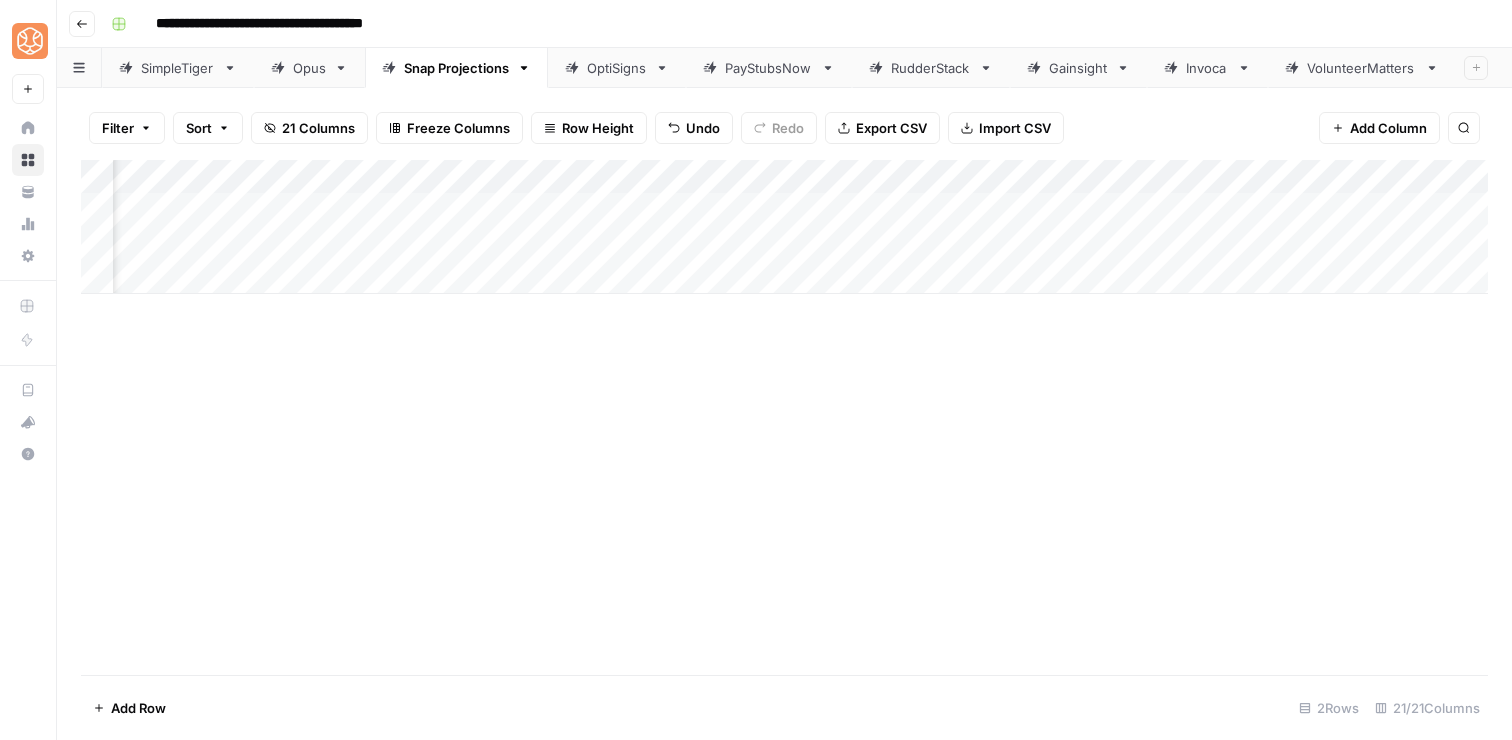 scroll, scrollTop: 0, scrollLeft: 0, axis: both 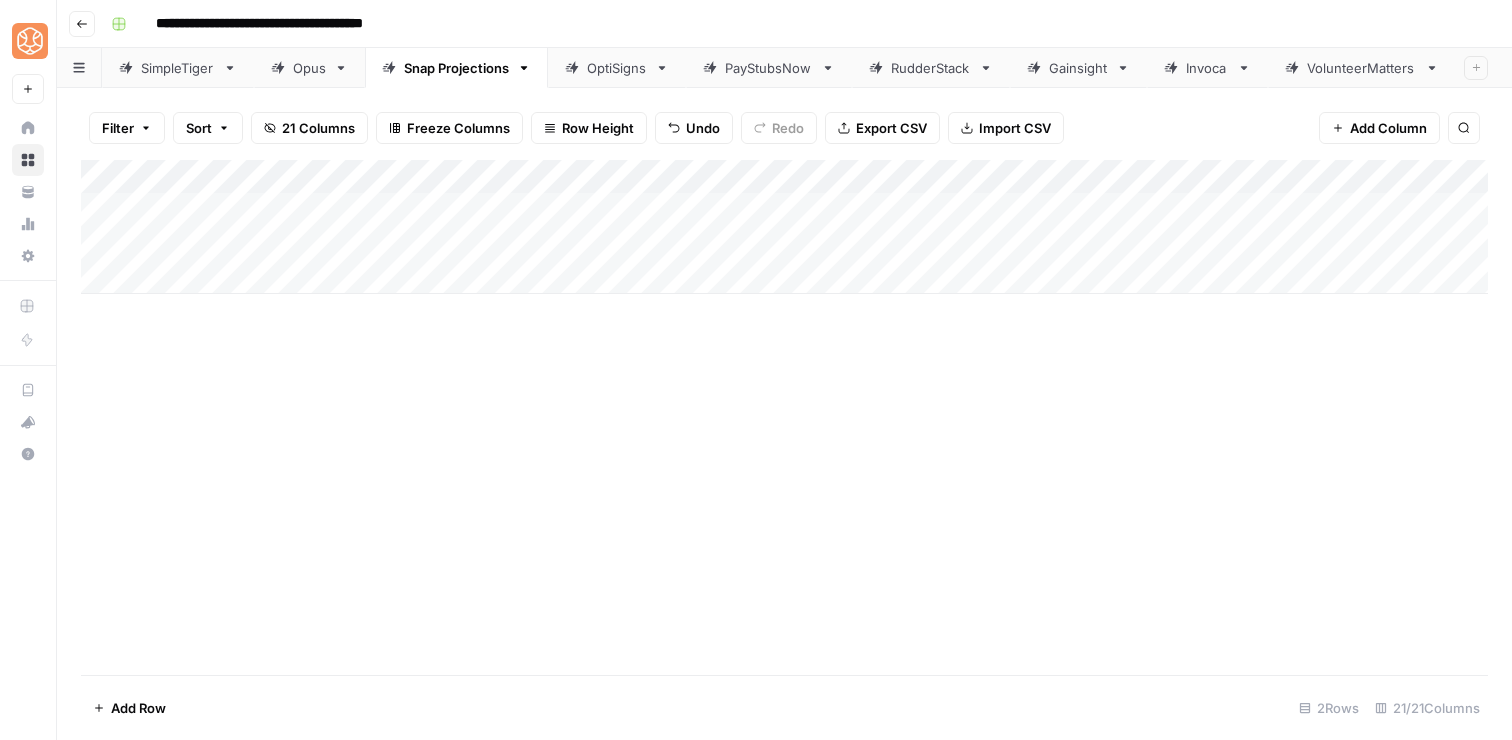 click on "Add Column" at bounding box center (784, 227) 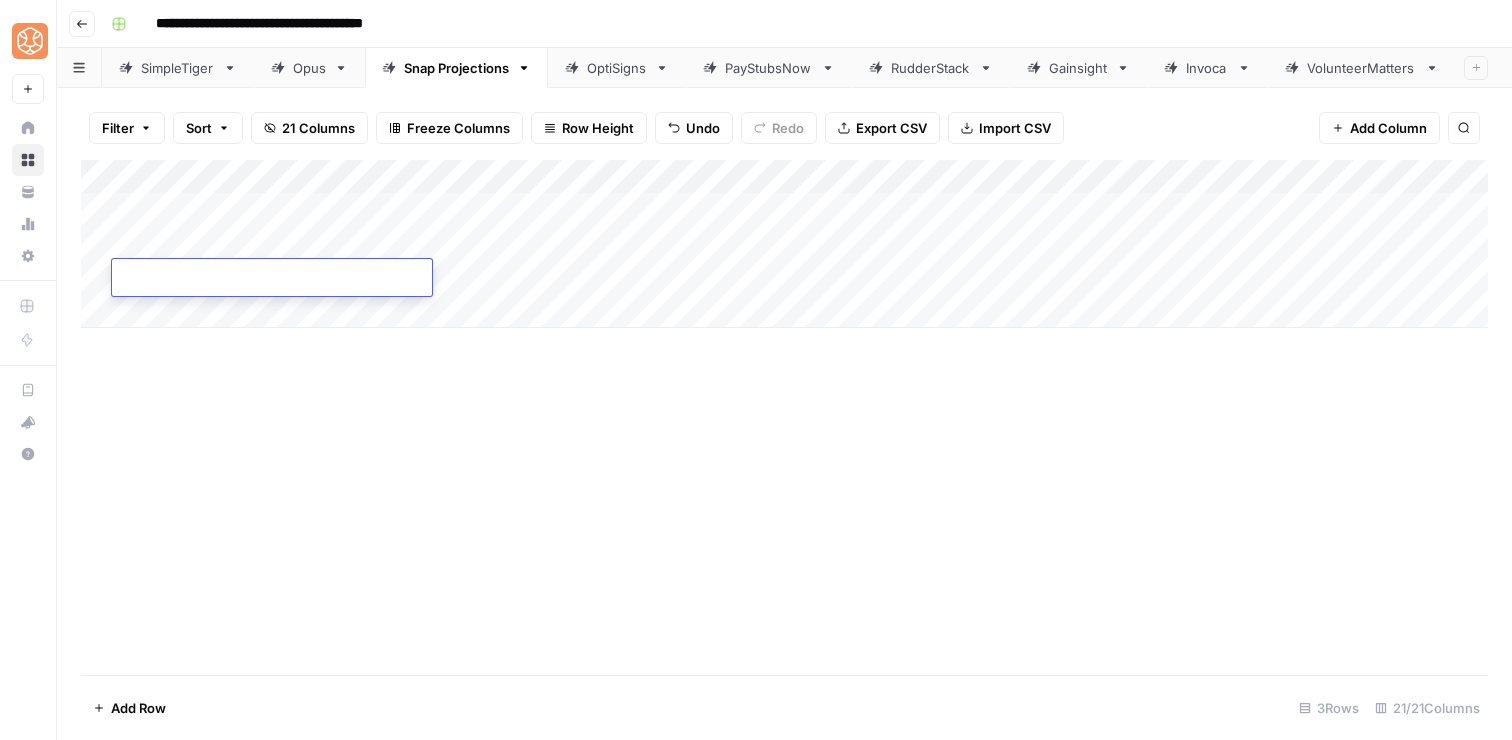 type on "**********" 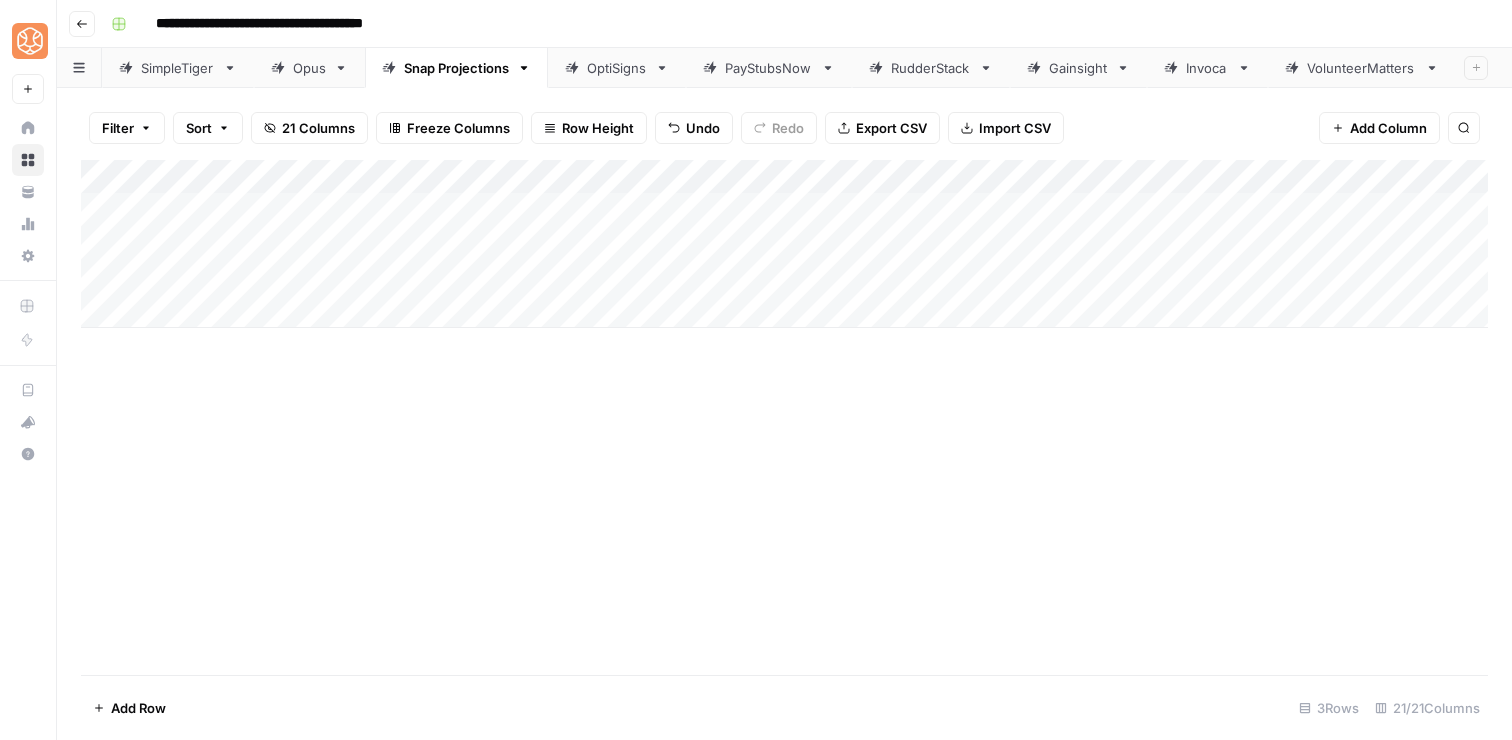 click on "Add Column" at bounding box center [784, 417] 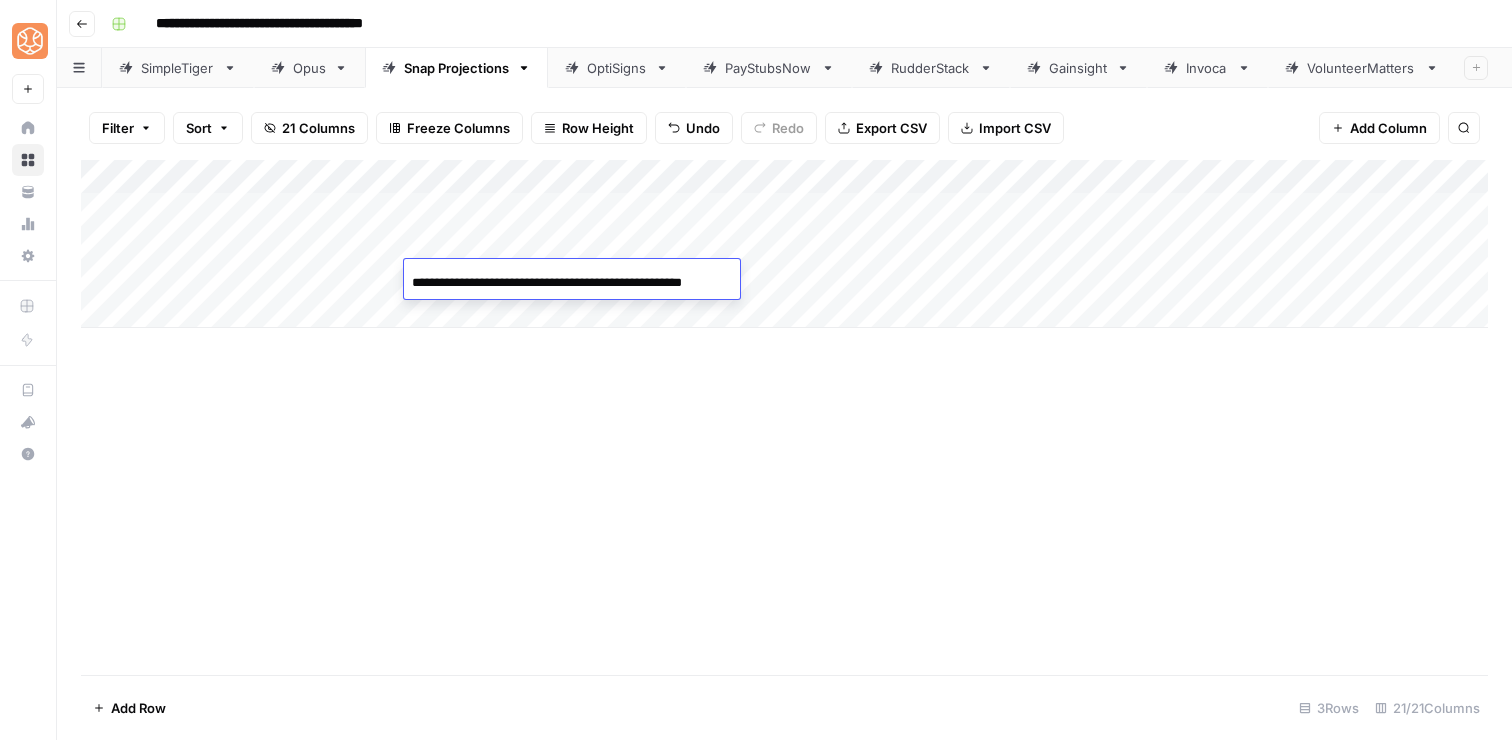 scroll, scrollTop: 0, scrollLeft: 22, axis: horizontal 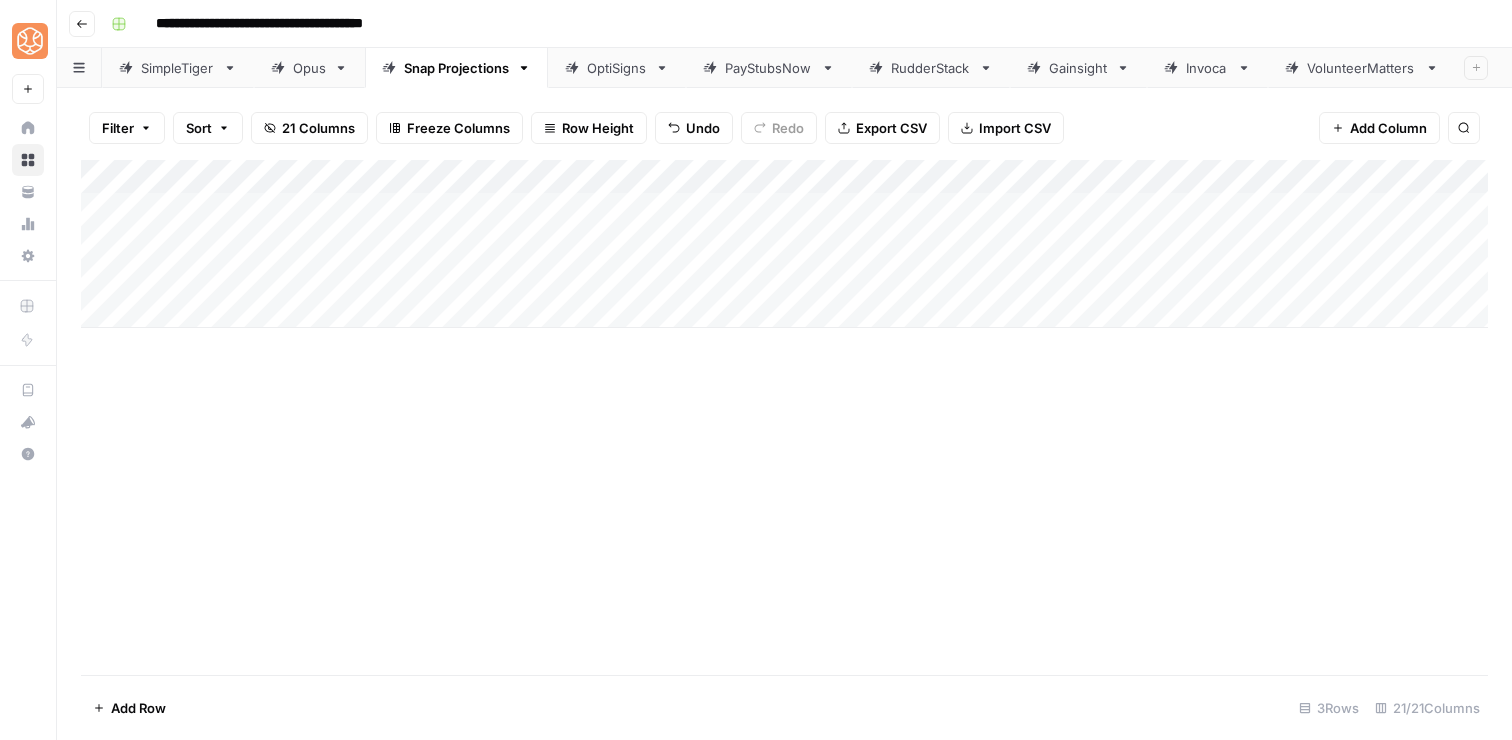 click on "Add Column" at bounding box center [784, 244] 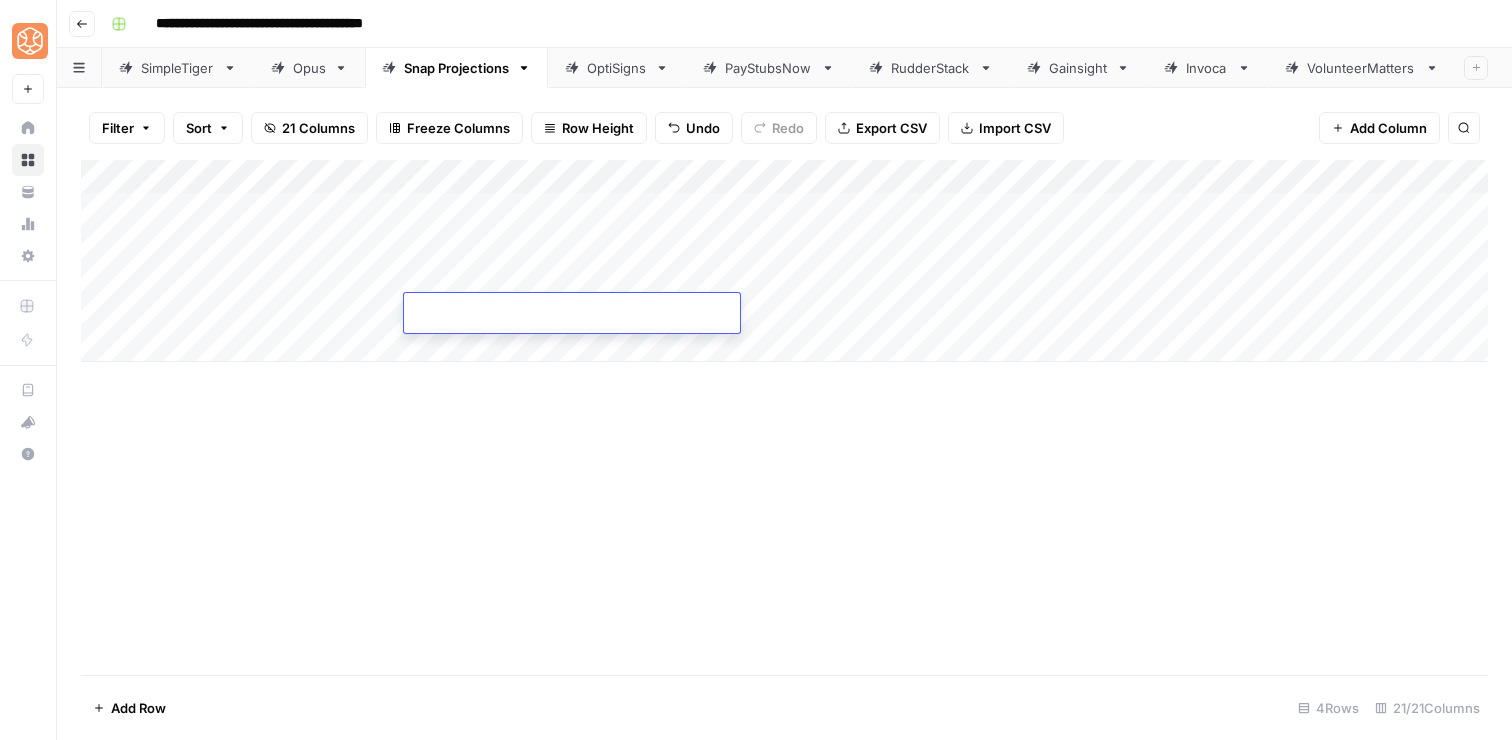 type on "**********" 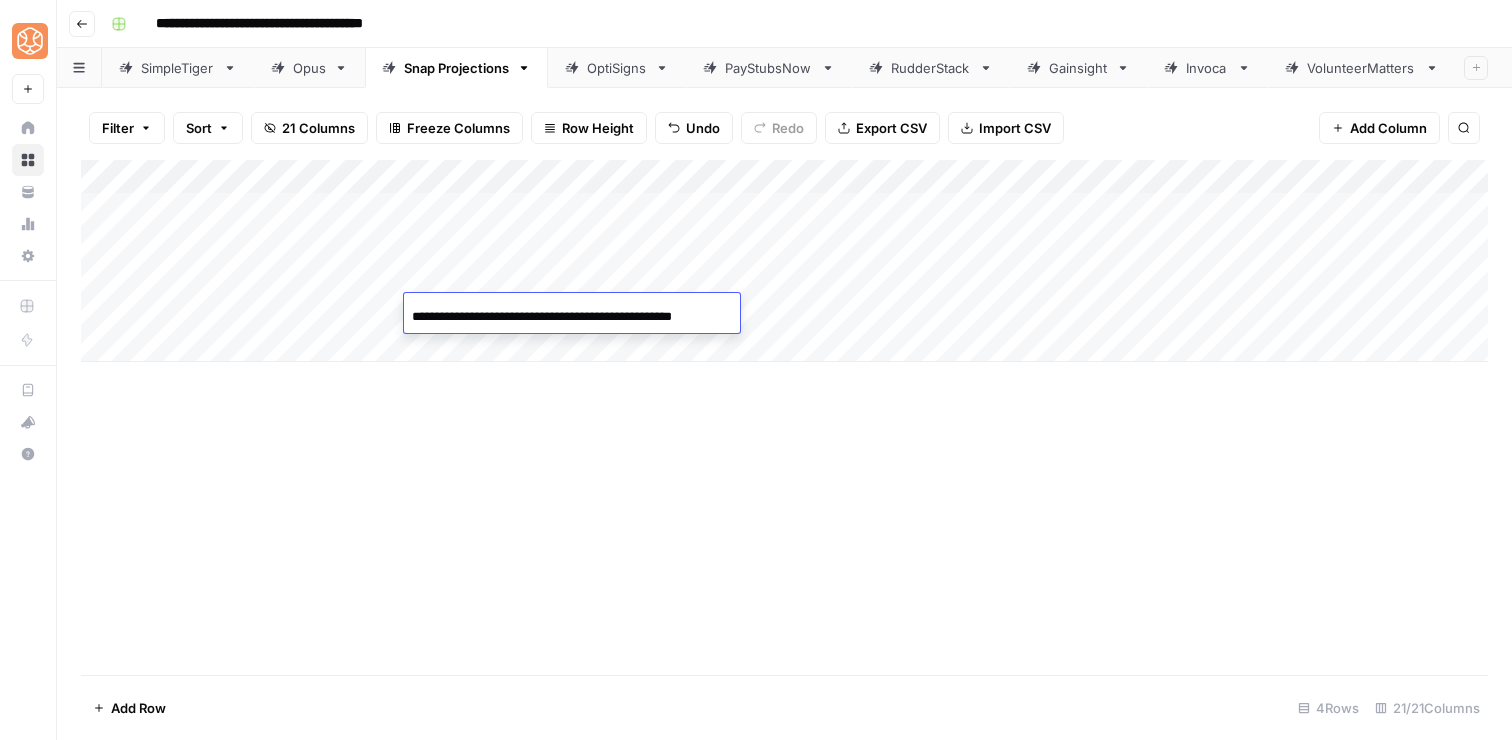 scroll, scrollTop: 0, scrollLeft: 11, axis: horizontal 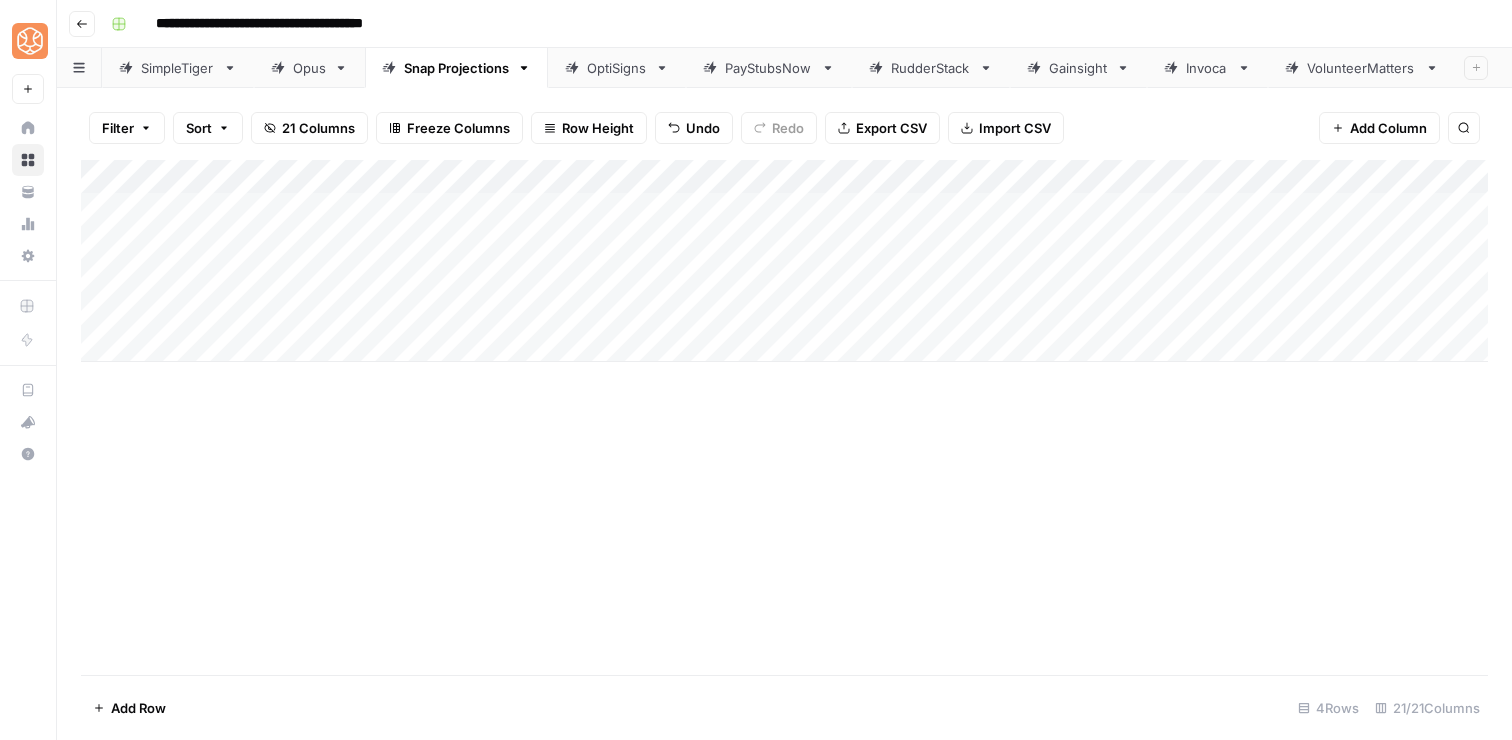 click on "Add Column" at bounding box center [784, 261] 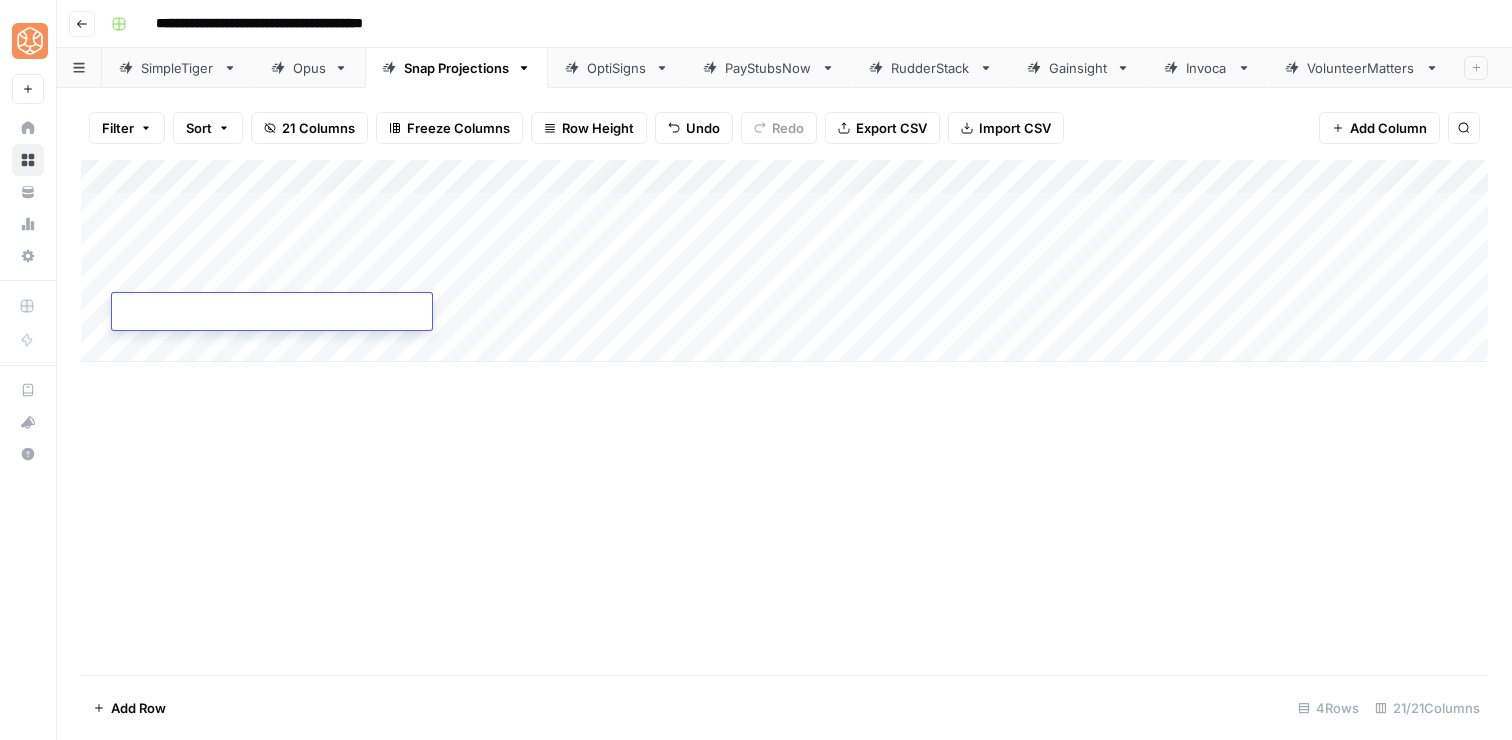 click at bounding box center (272, 313) 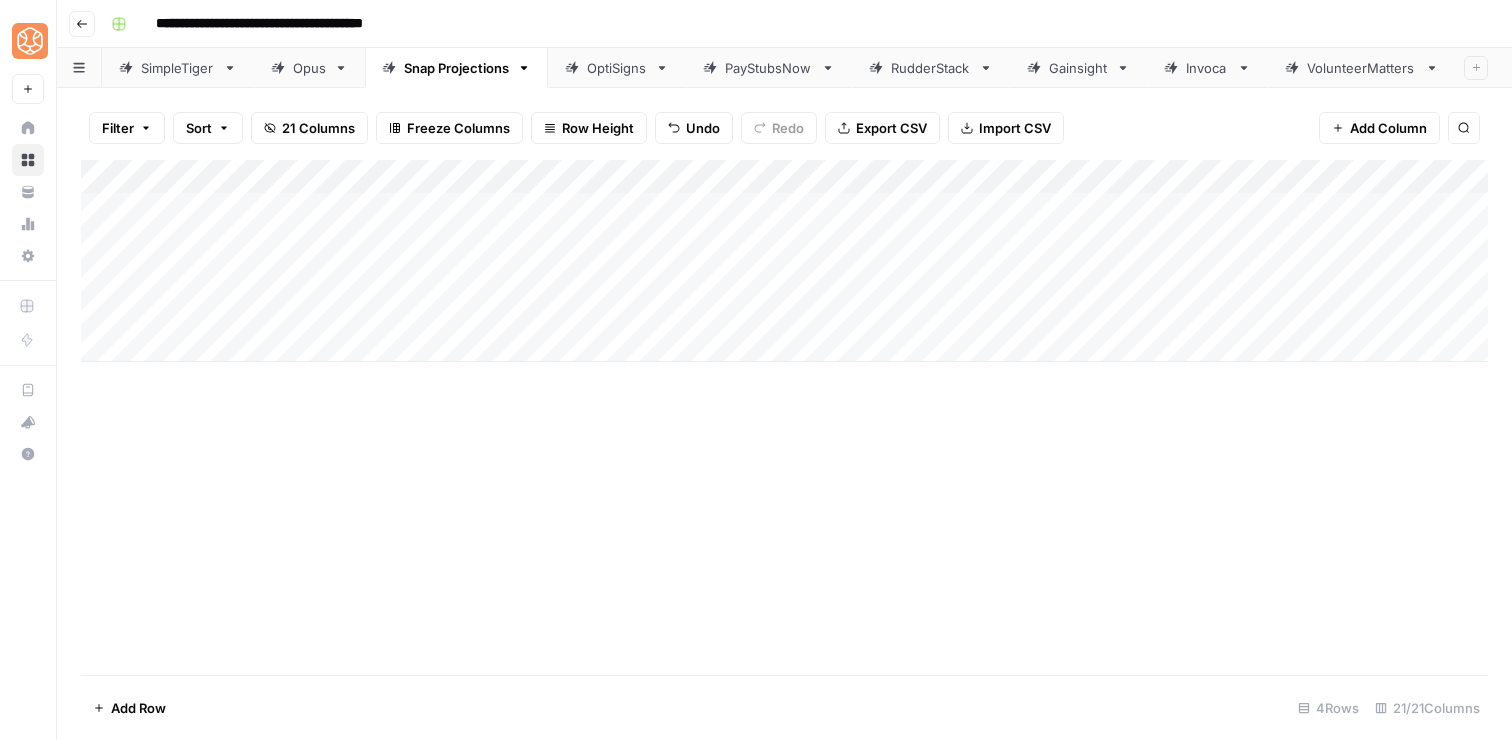 click on "Add Column" at bounding box center (784, 417) 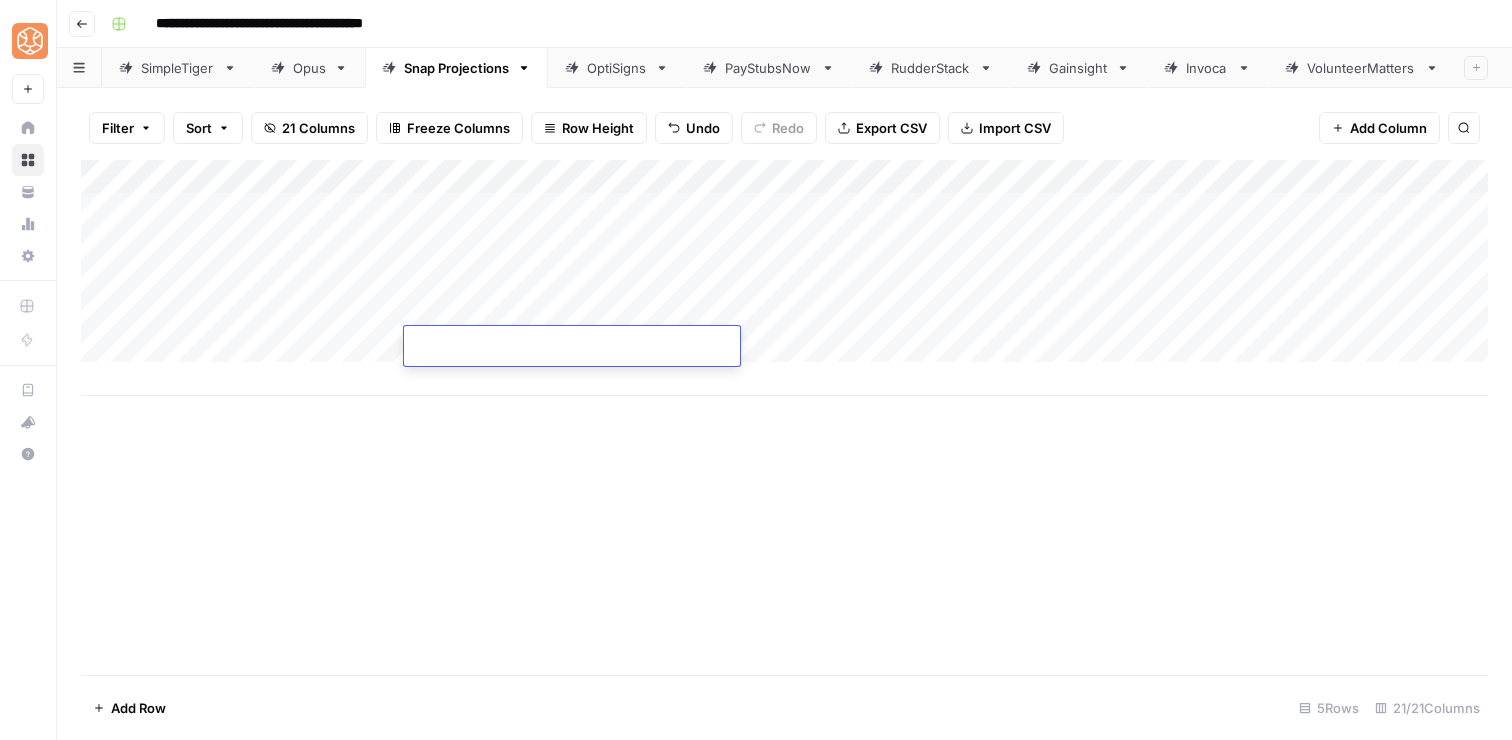 scroll, scrollTop: 0, scrollLeft: 0, axis: both 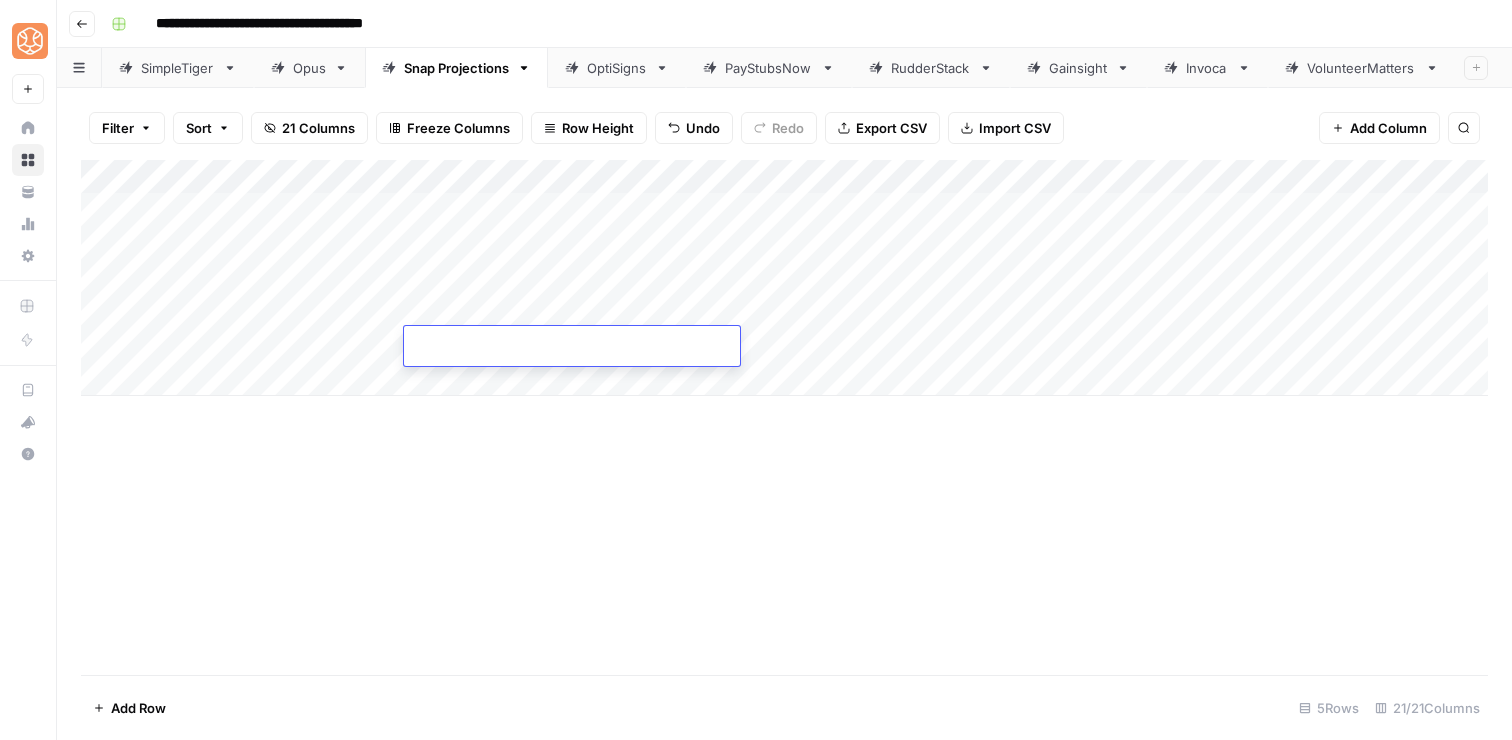 type on "**********" 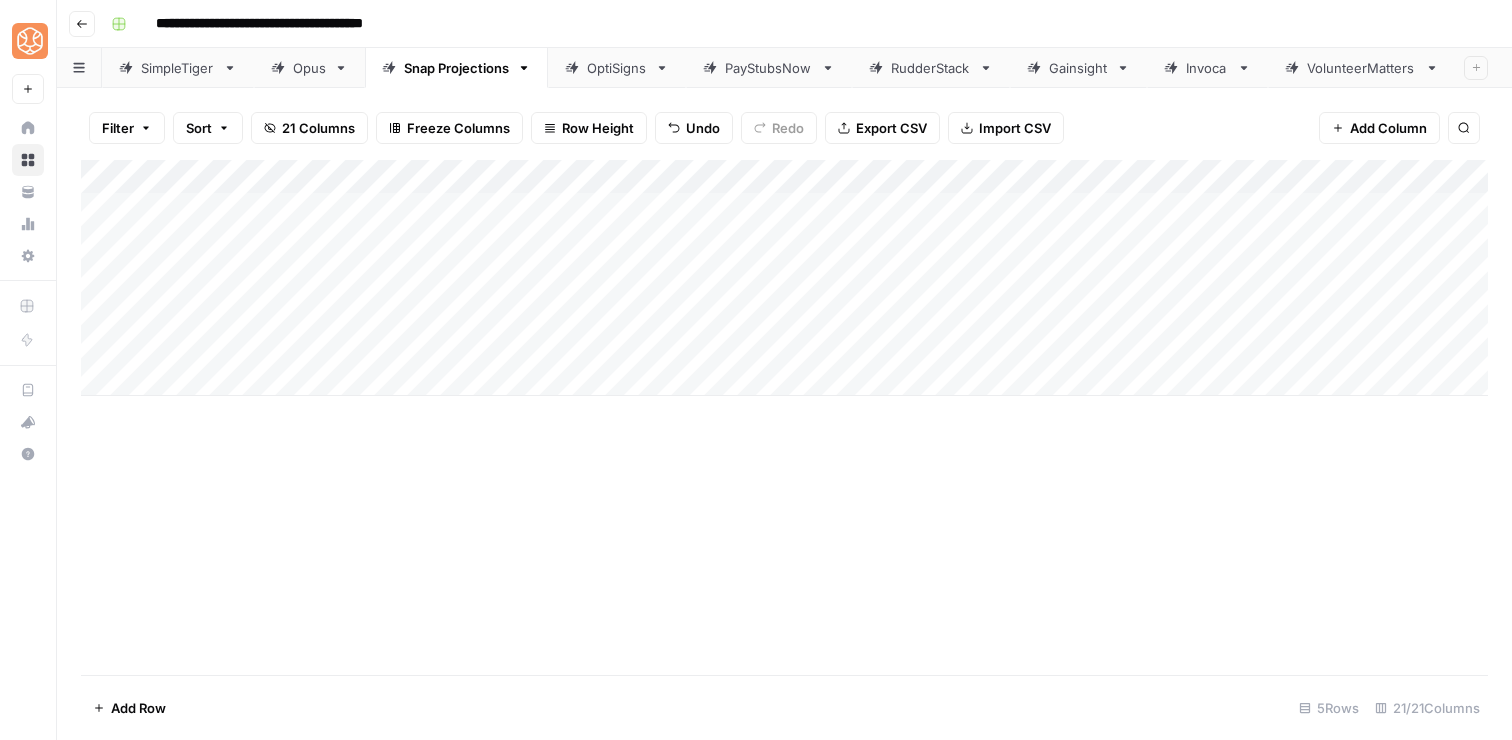 click on "Add Column" at bounding box center [784, 417] 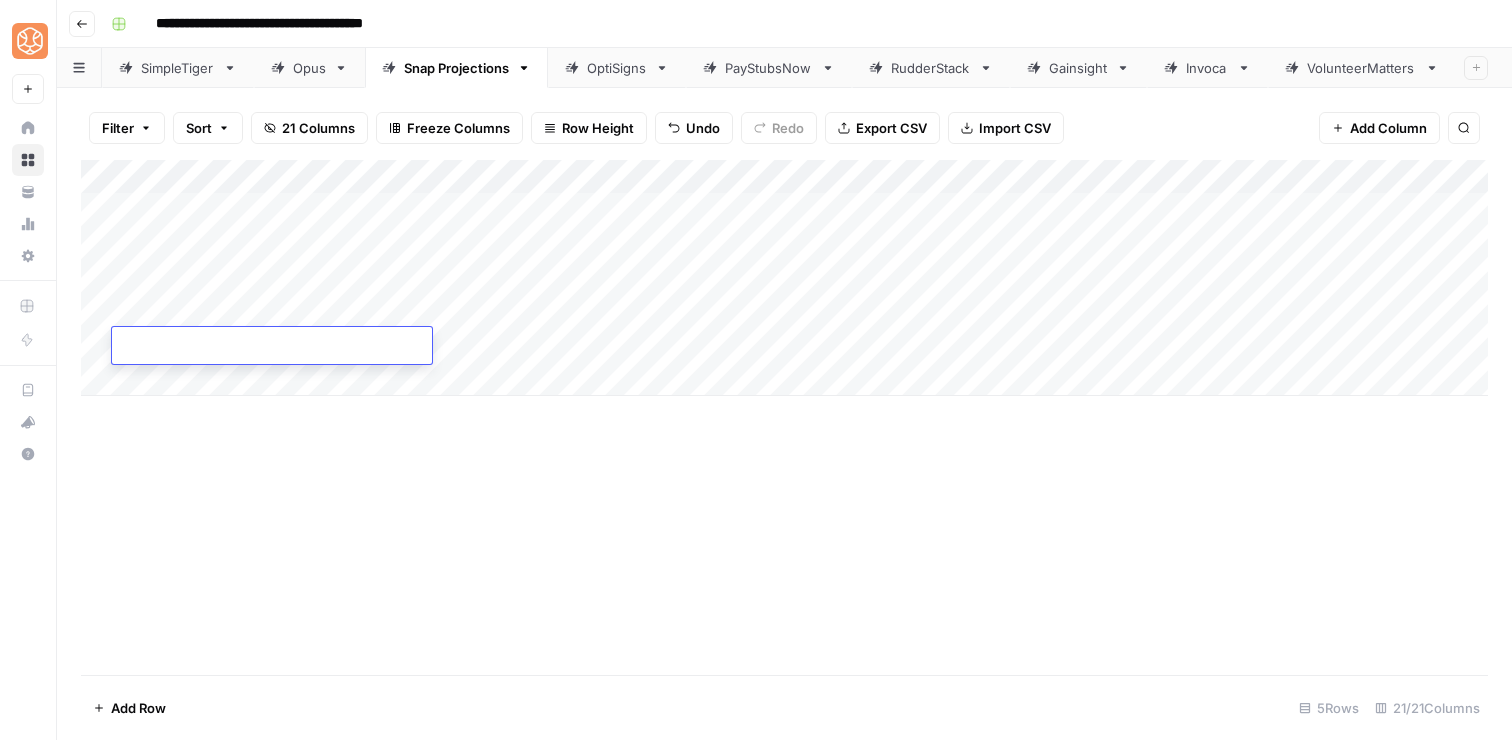 type on "**********" 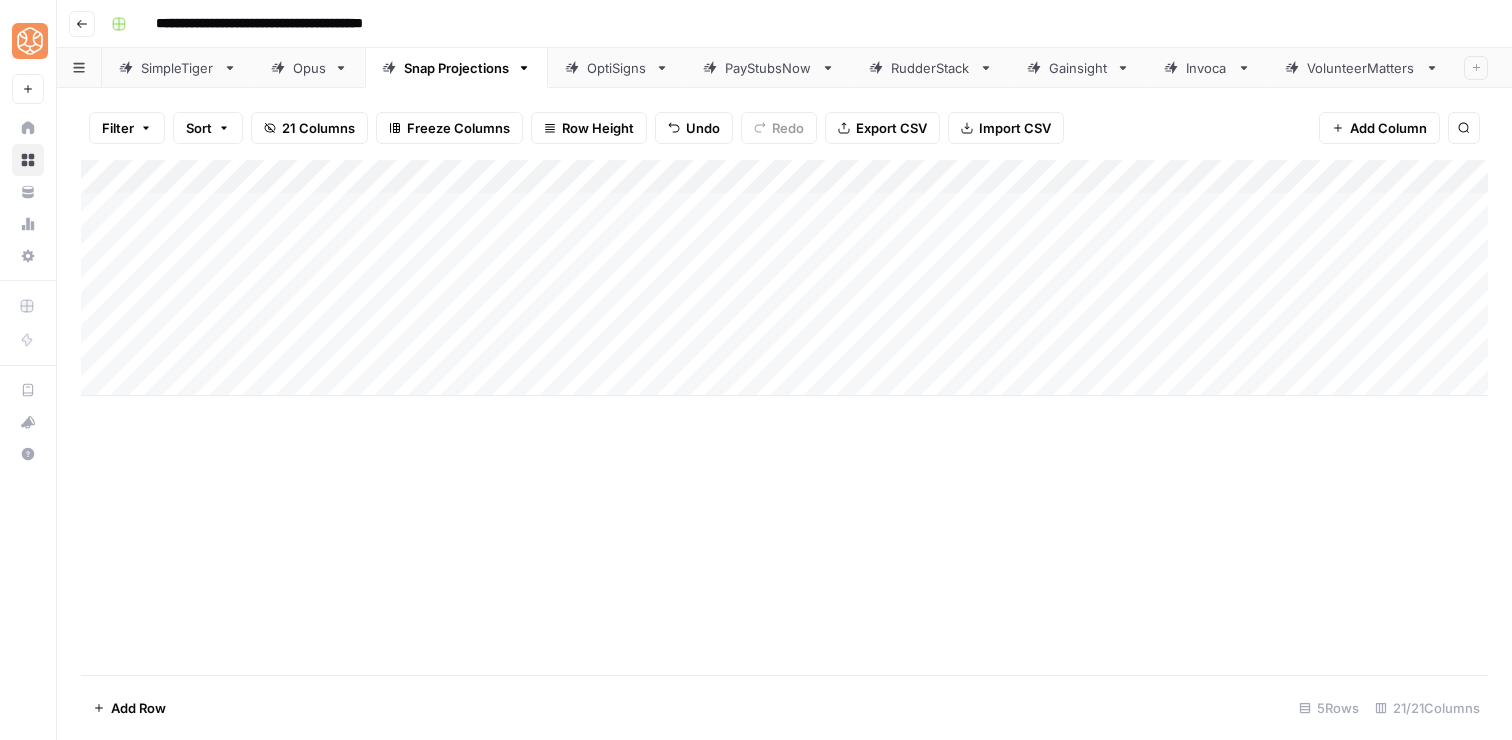 click on "Add Column" at bounding box center [784, 417] 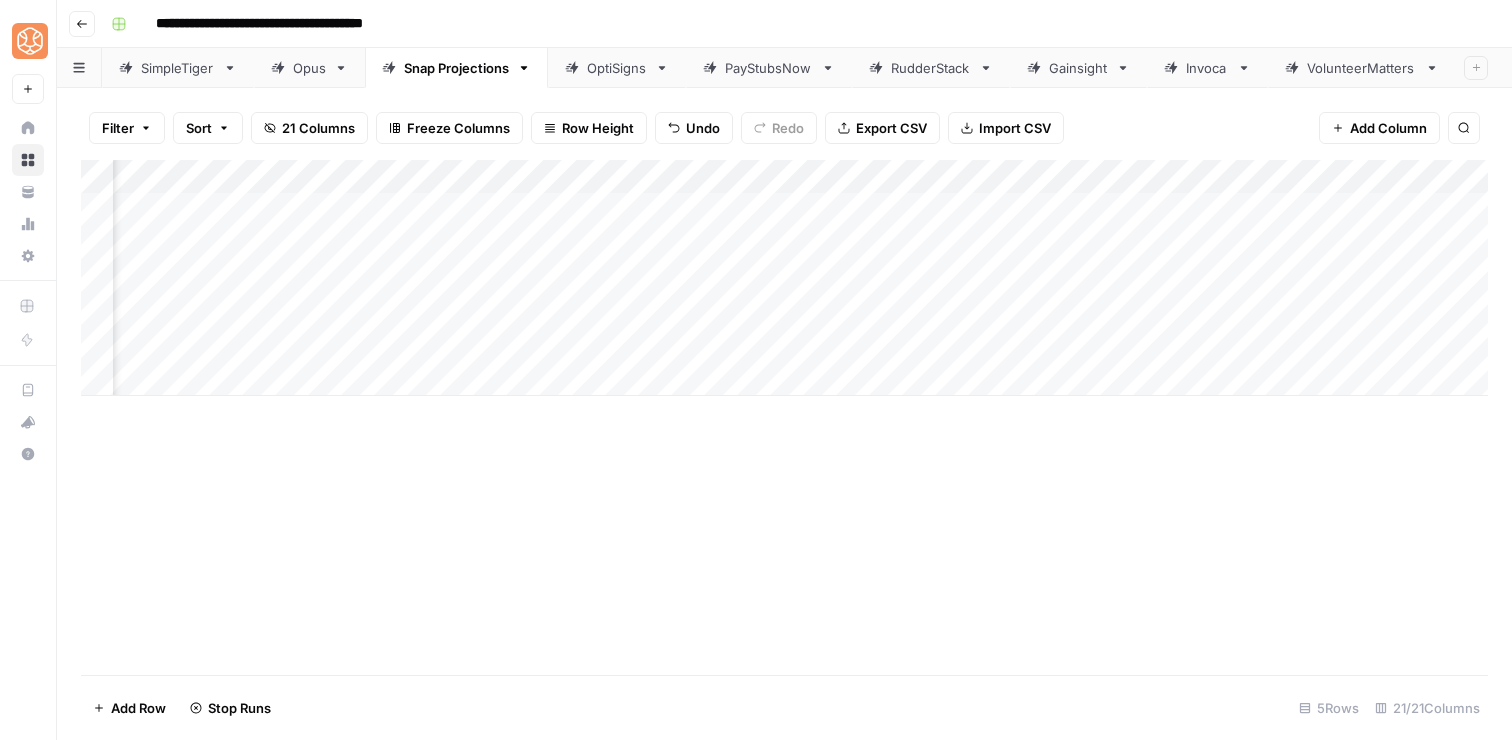 scroll, scrollTop: 0, scrollLeft: 1352, axis: horizontal 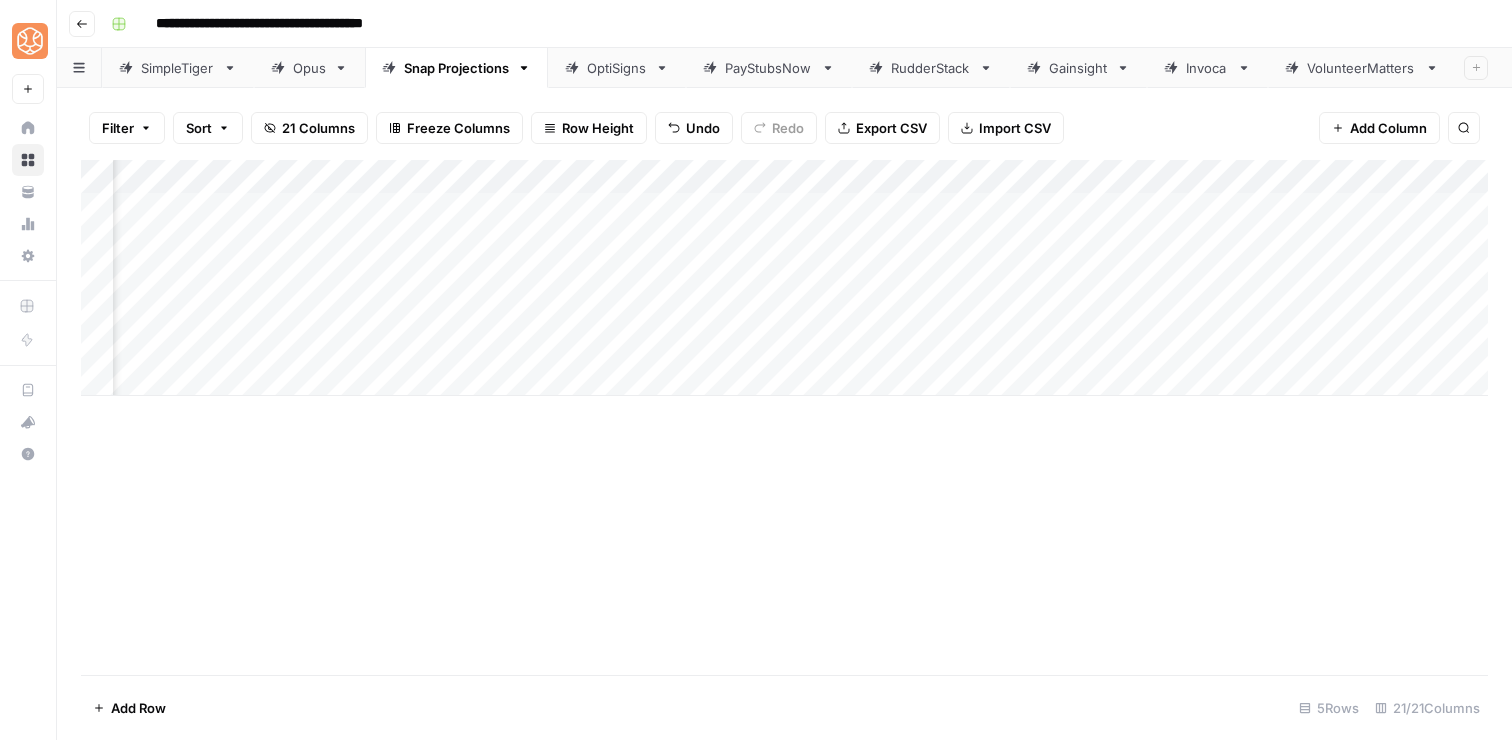 click on "Add Column" at bounding box center [784, 278] 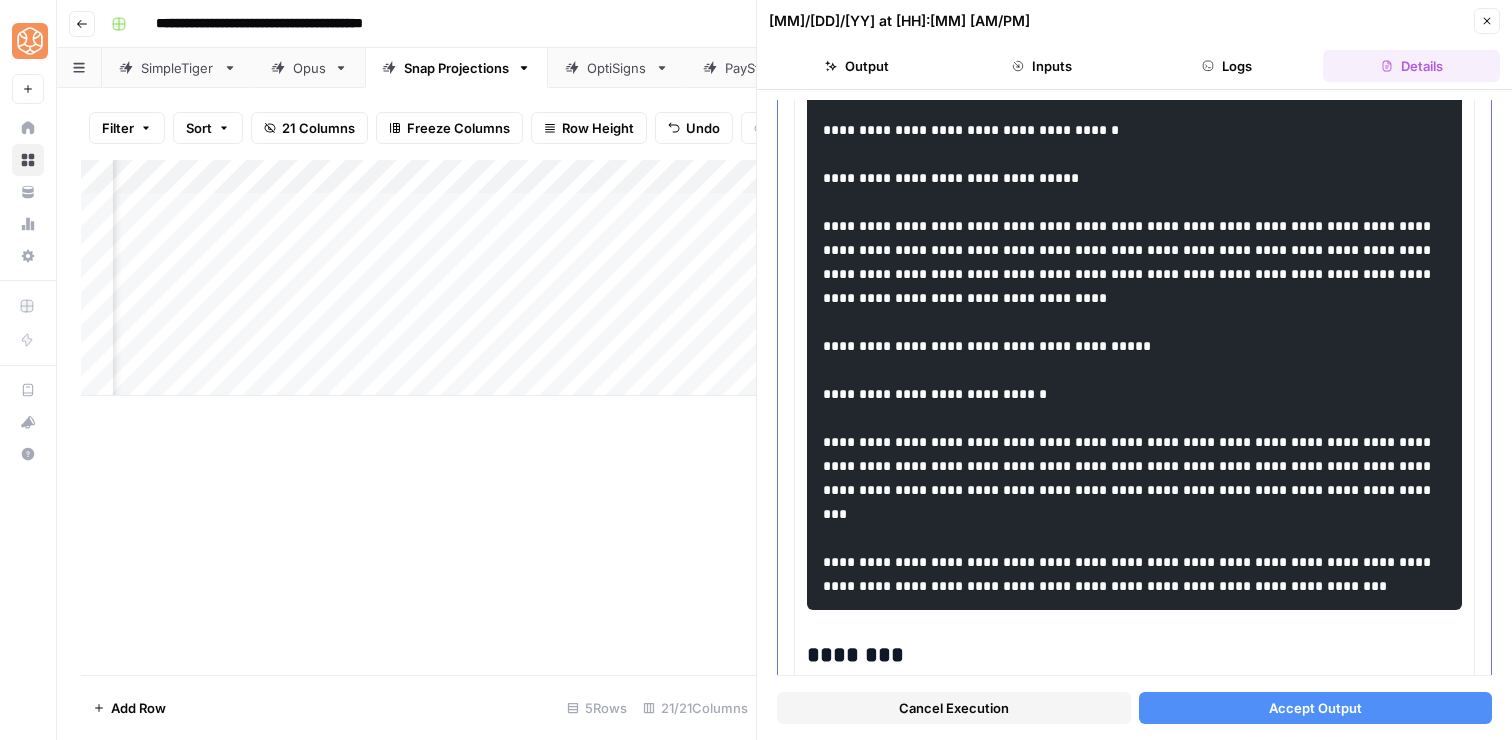 scroll, scrollTop: 4615, scrollLeft: 0, axis: vertical 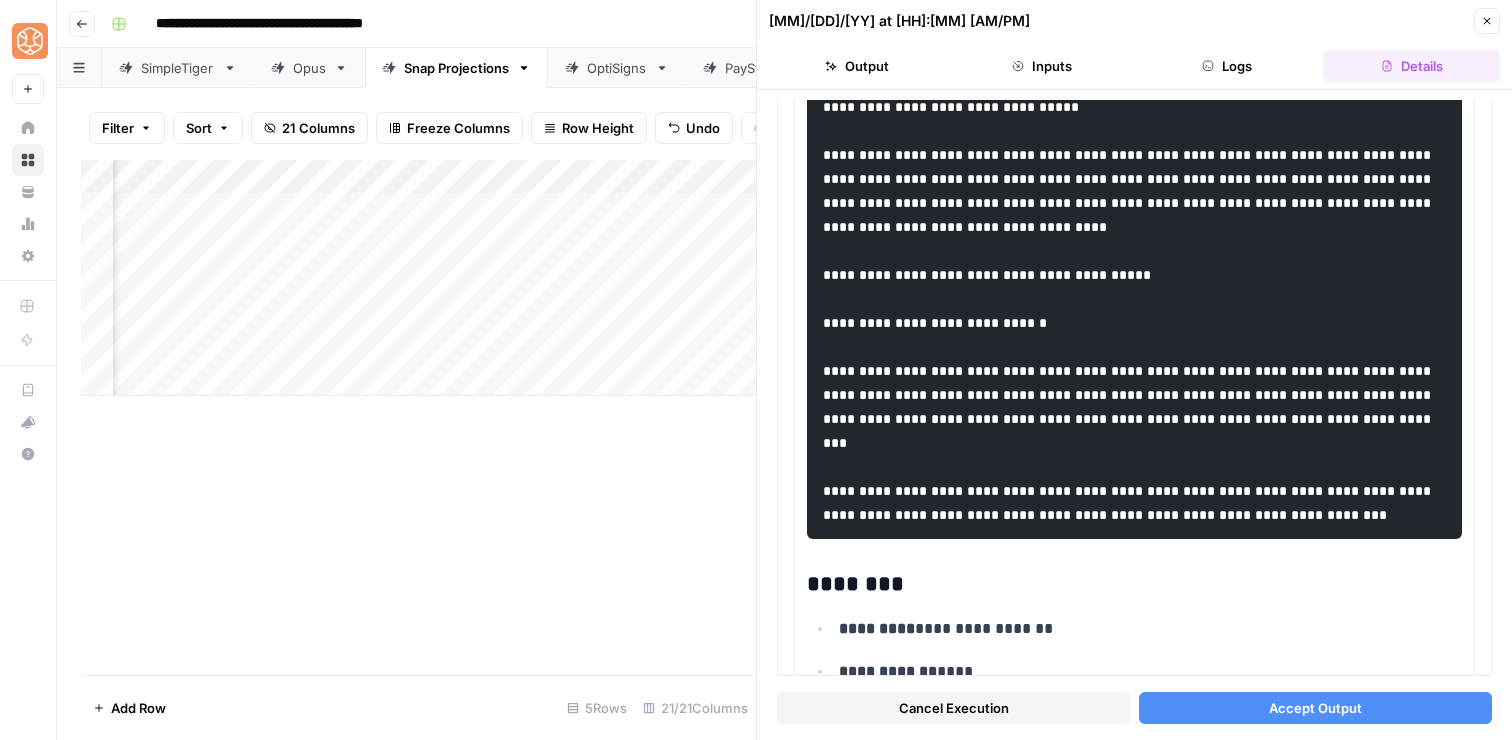 click on "Accept Output" at bounding box center [1315, 708] 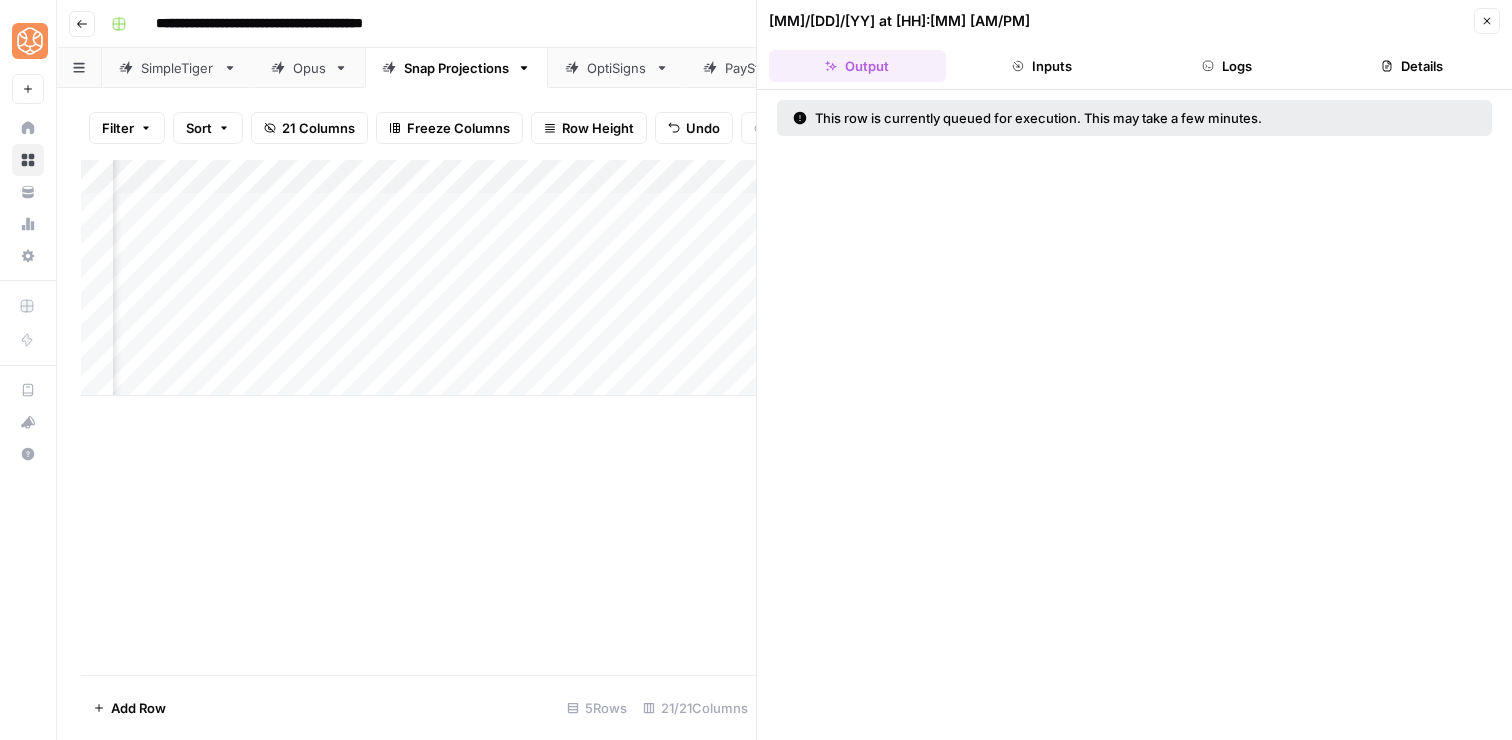 click 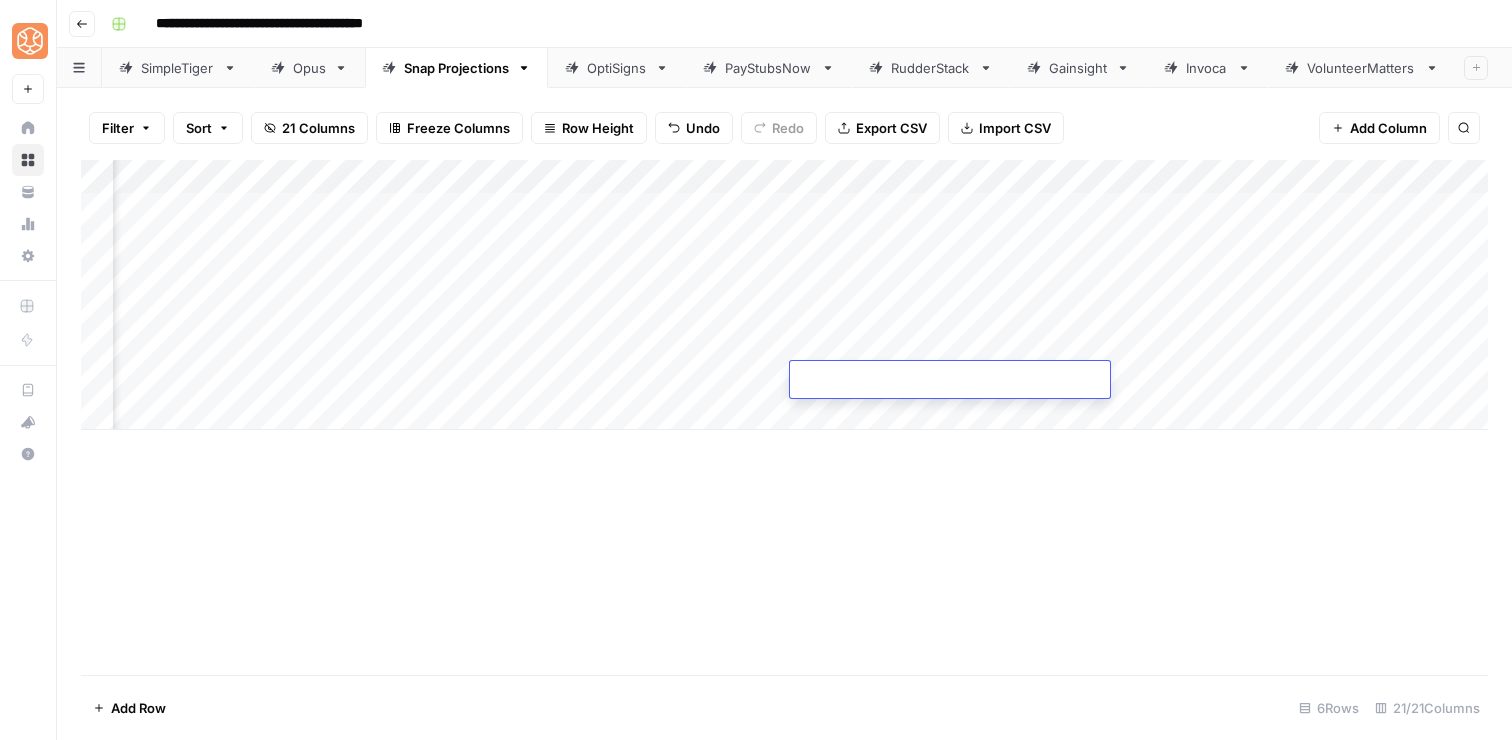scroll, scrollTop: 0, scrollLeft: 356, axis: horizontal 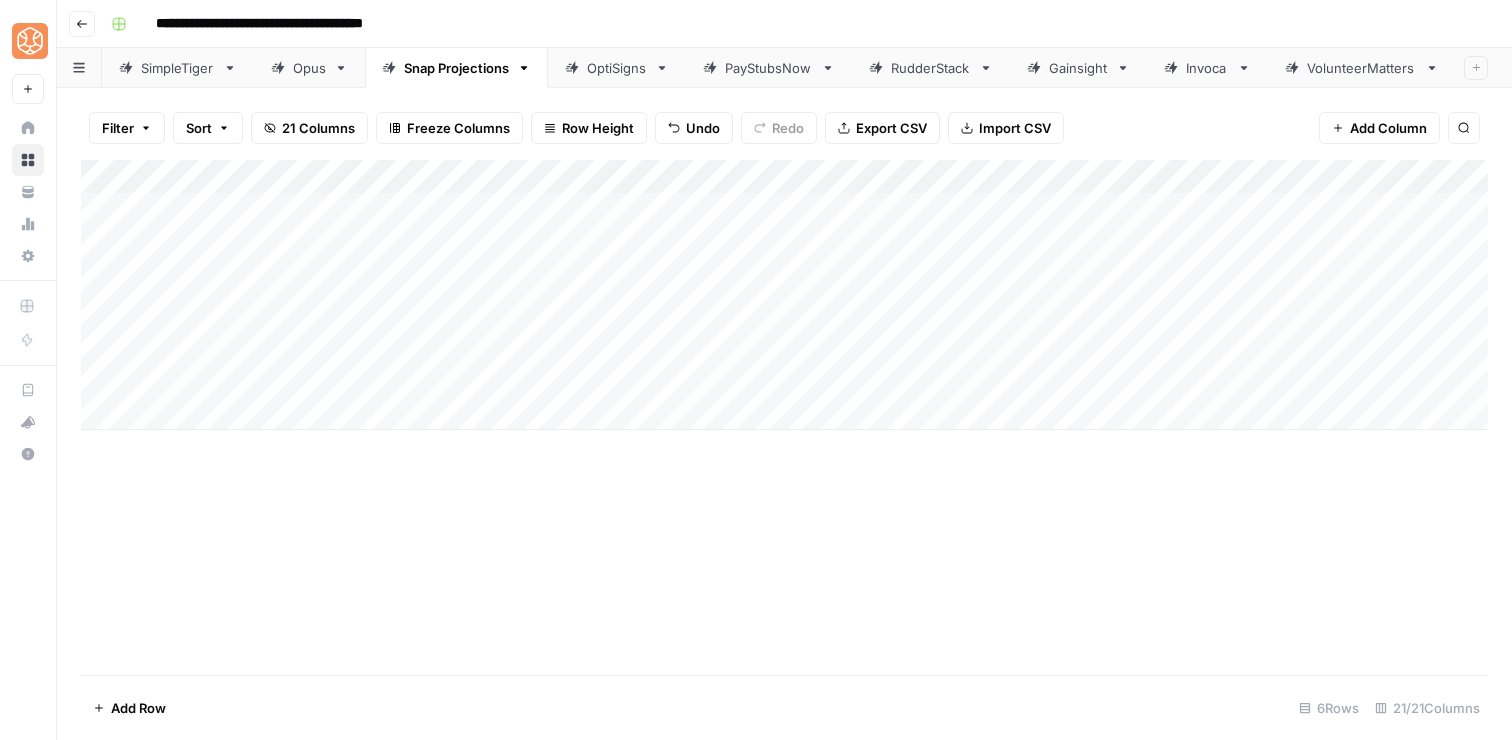click on "Add Column" at bounding box center (784, 295) 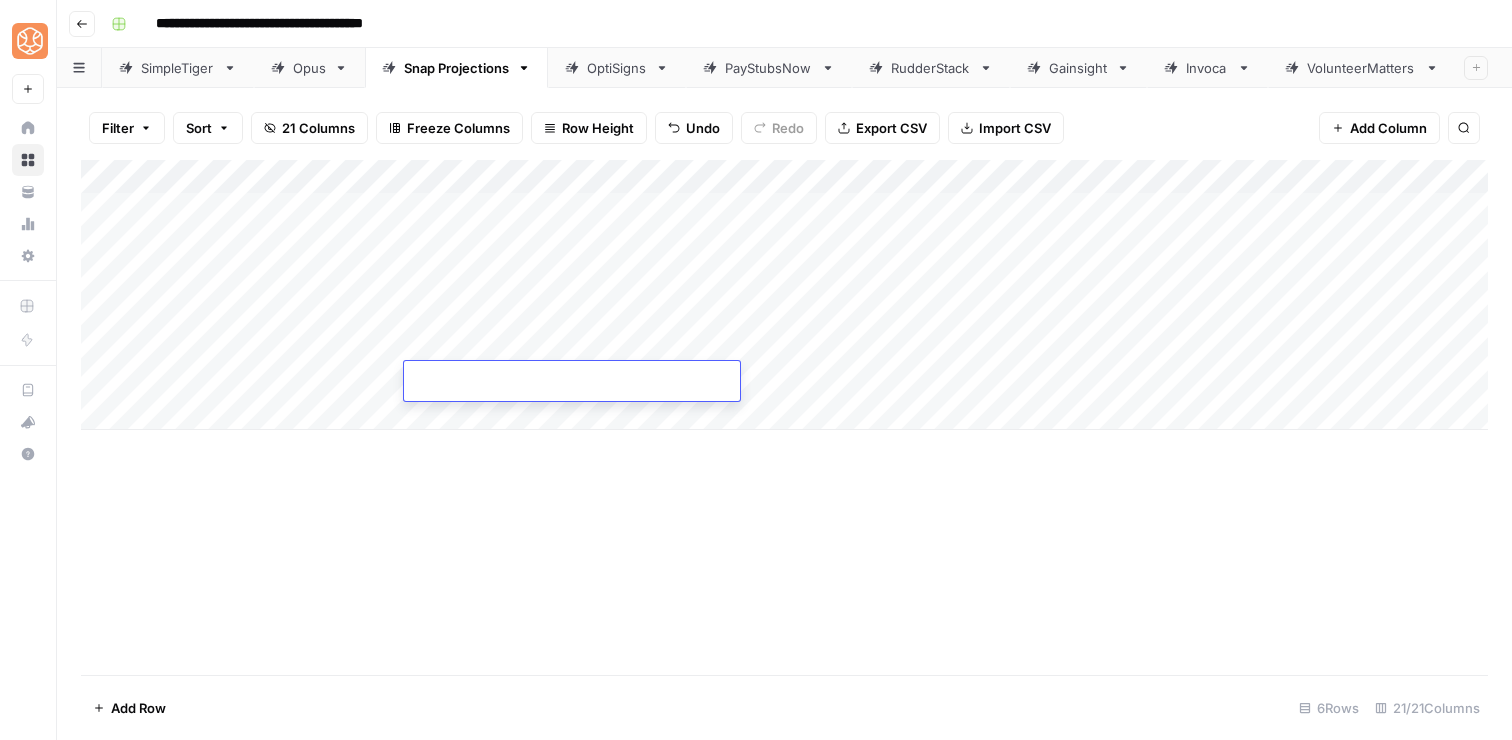 type on "**********" 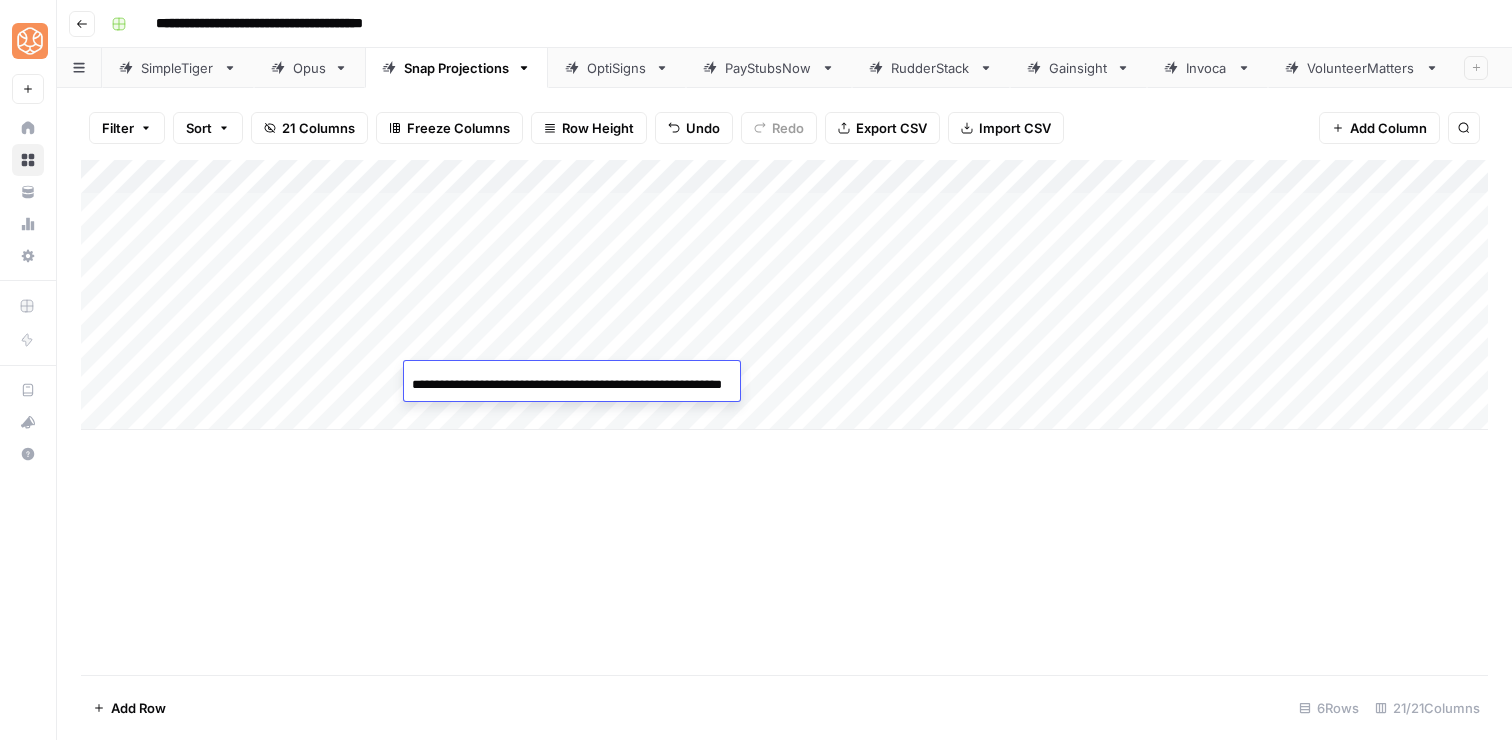 scroll, scrollTop: 0, scrollLeft: 77, axis: horizontal 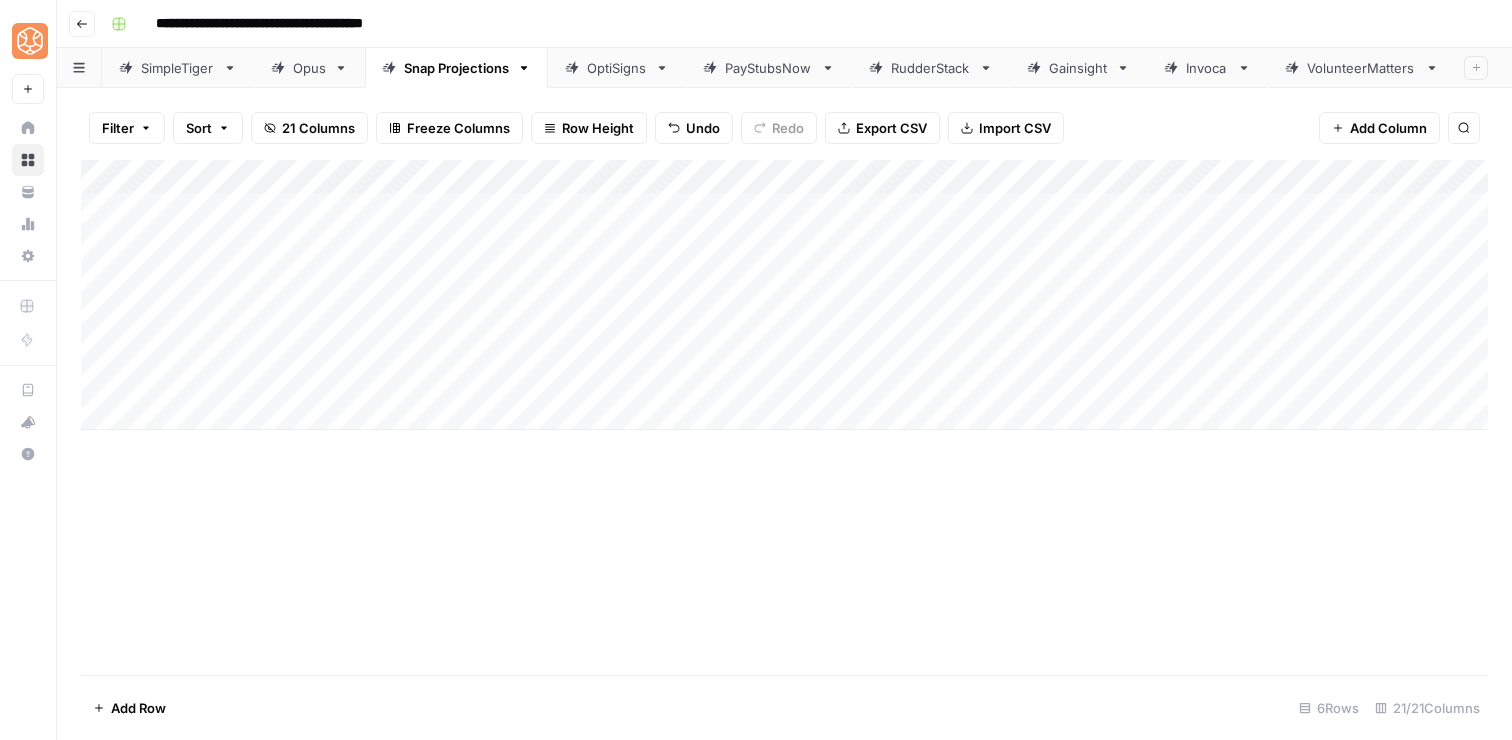 click on "Add Column" at bounding box center (784, 417) 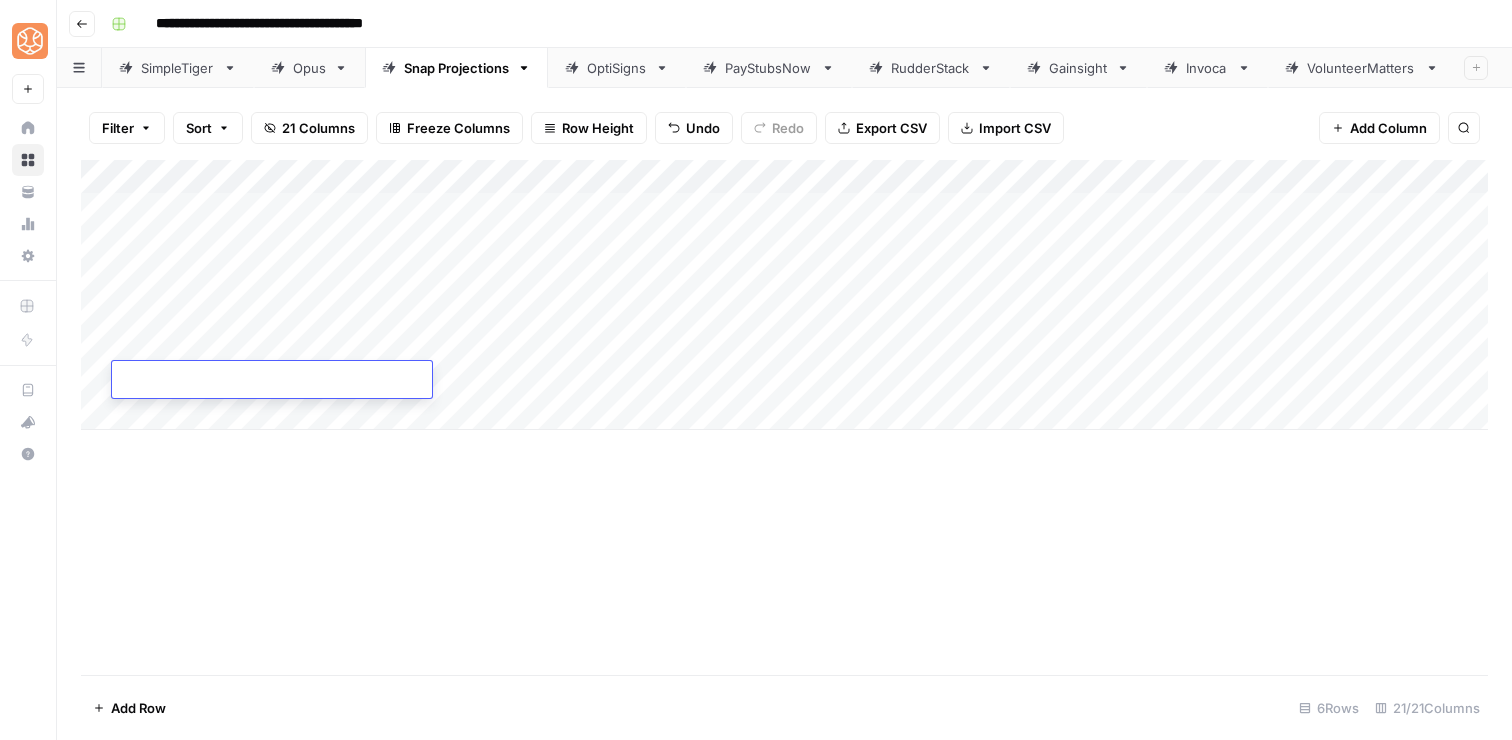 type on "**********" 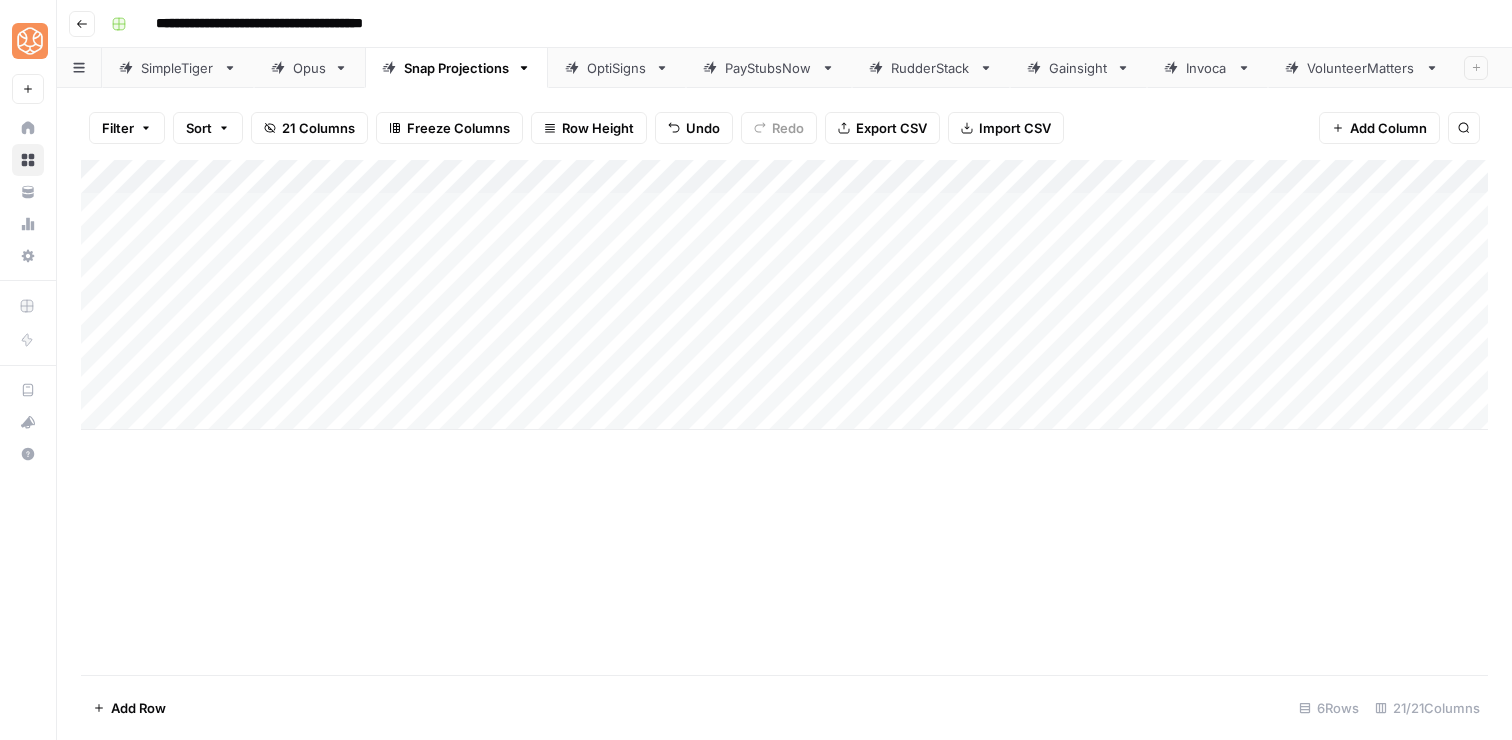 click on "Add Column" at bounding box center (784, 417) 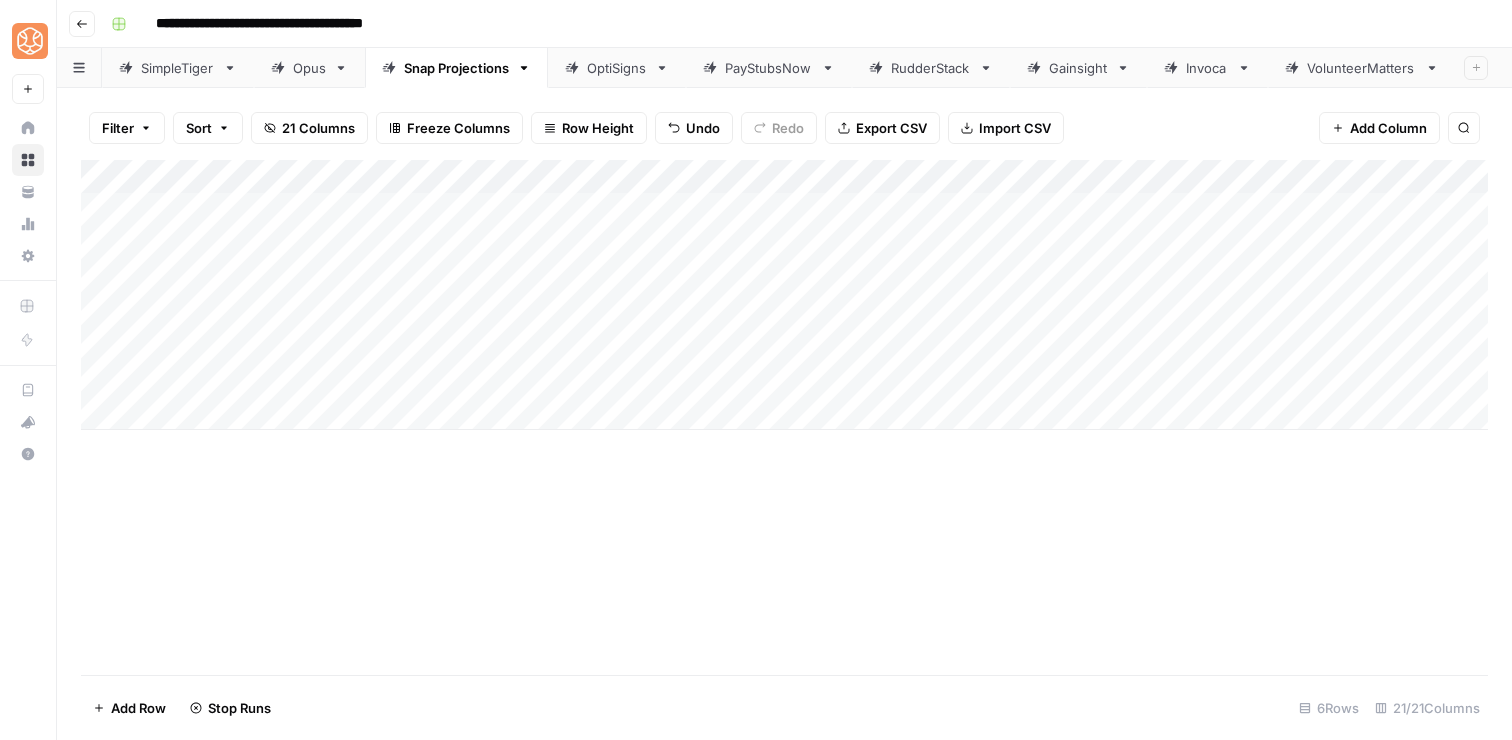 click on "Add Column" at bounding box center [784, 295] 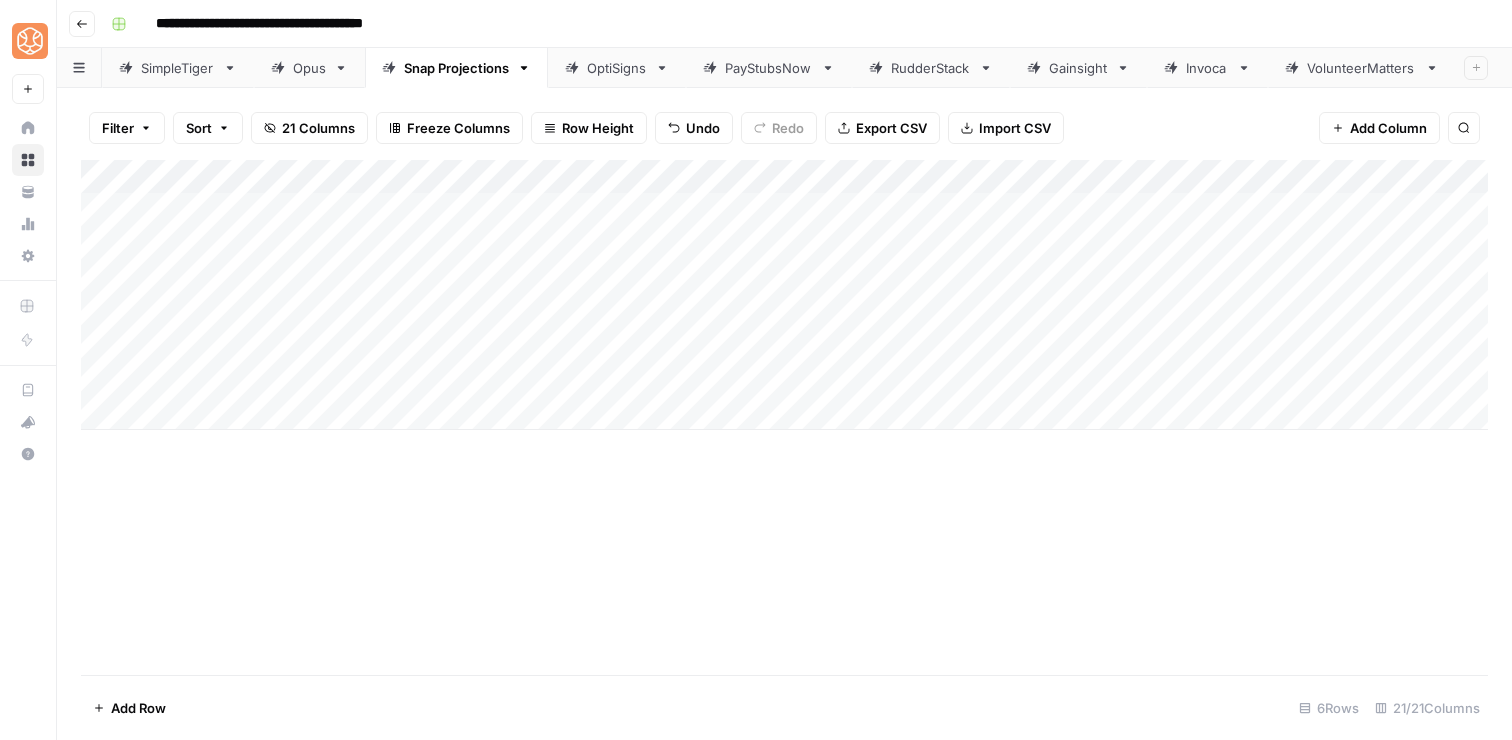 drag, startPoint x: 877, startPoint y: 359, endPoint x: 877, endPoint y: 370, distance: 11 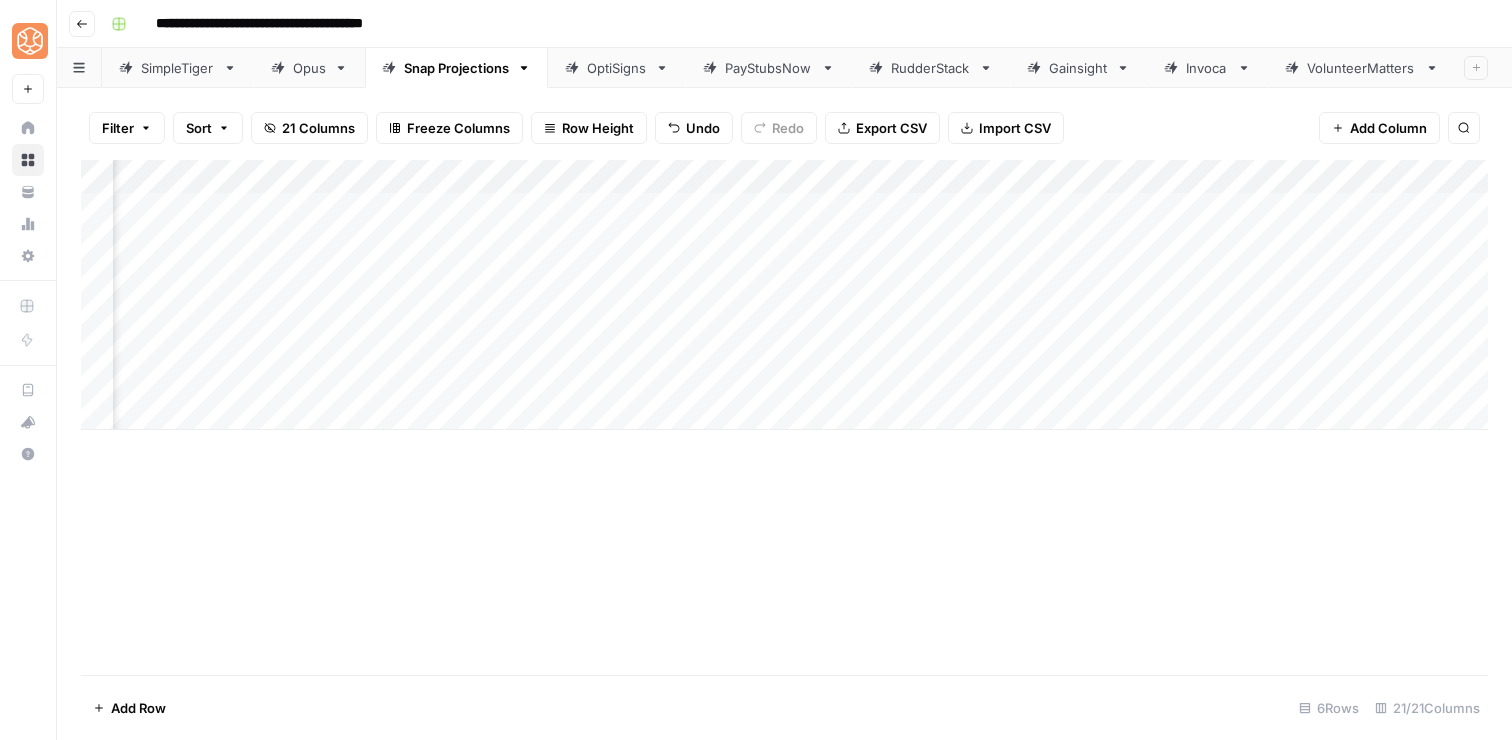 scroll, scrollTop: 0, scrollLeft: 943, axis: horizontal 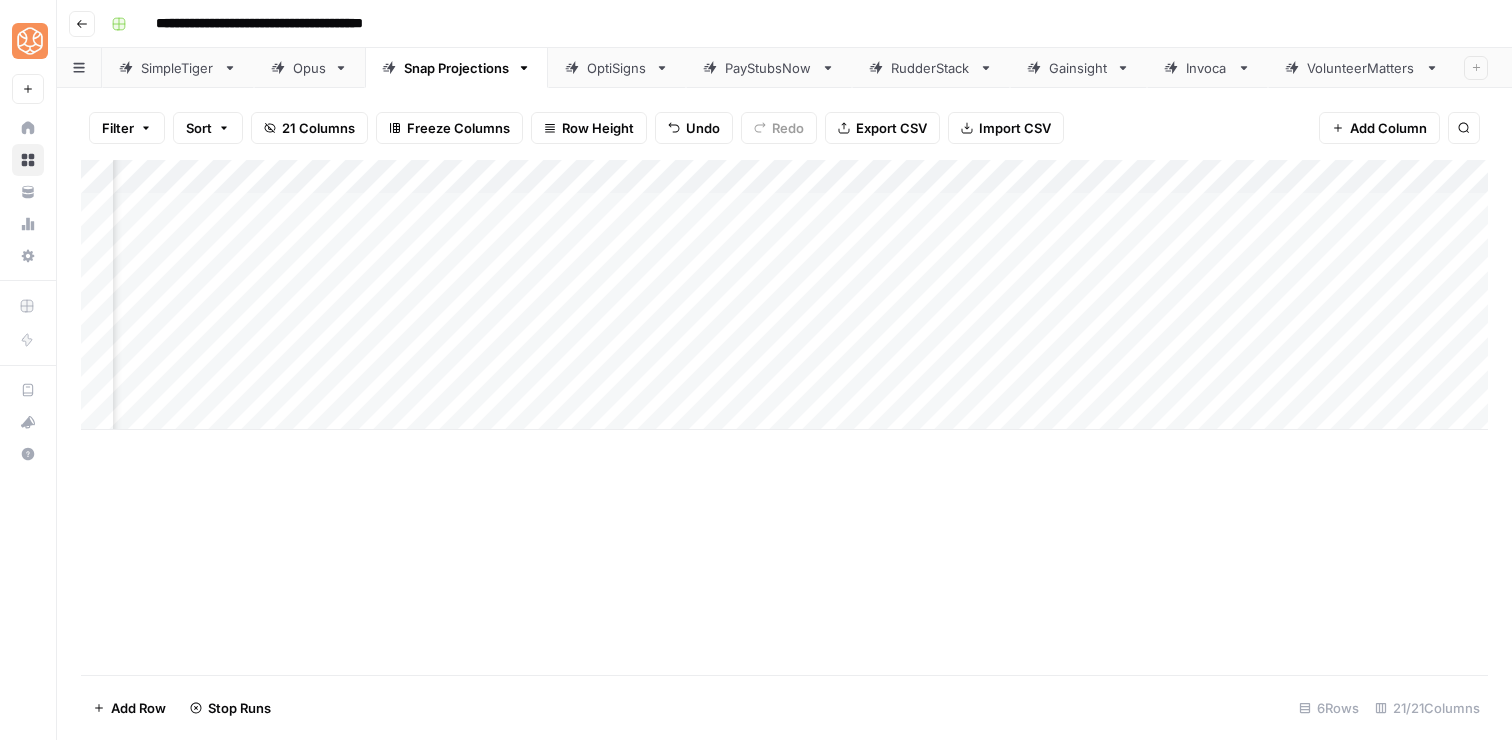 click on "Add Column" at bounding box center (784, 295) 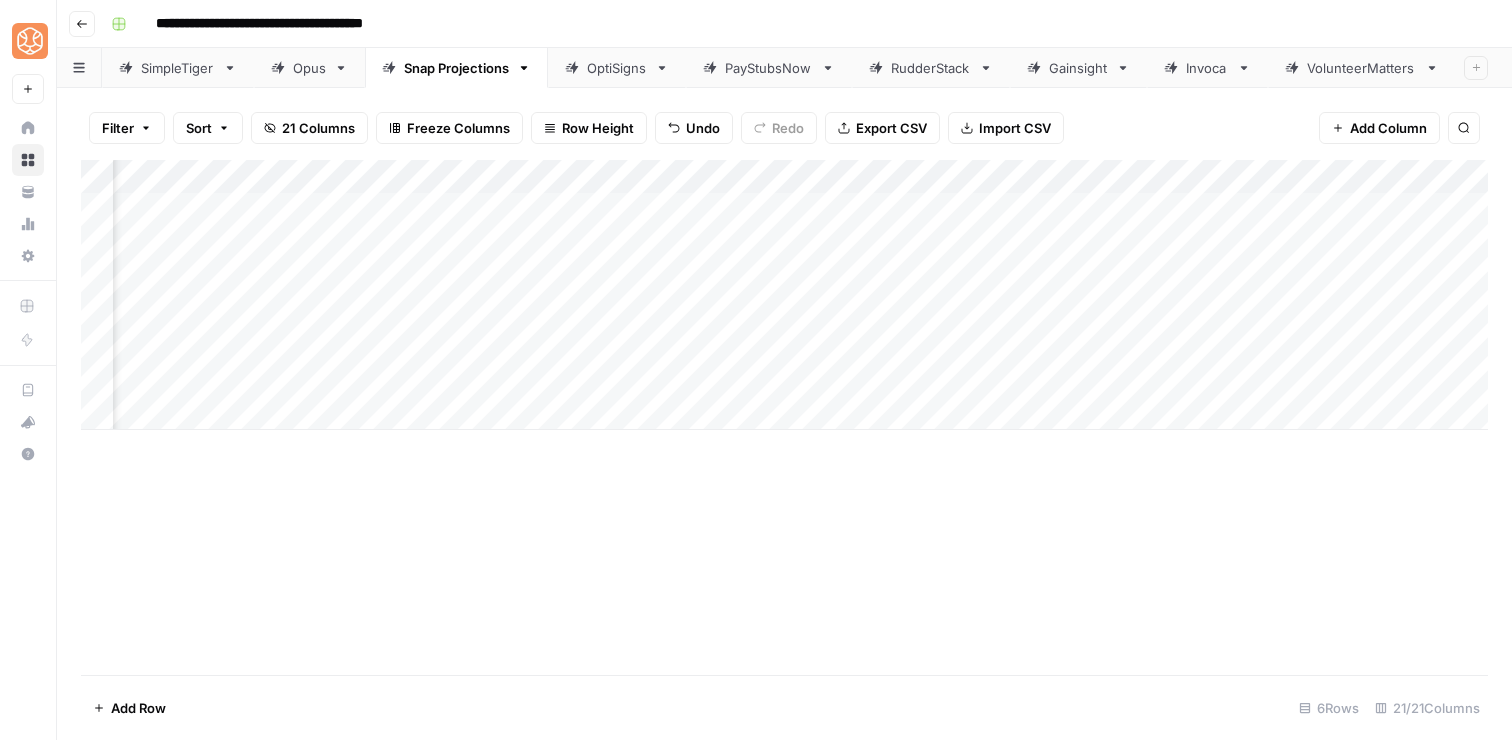 scroll, scrollTop: 0, scrollLeft: 1305, axis: horizontal 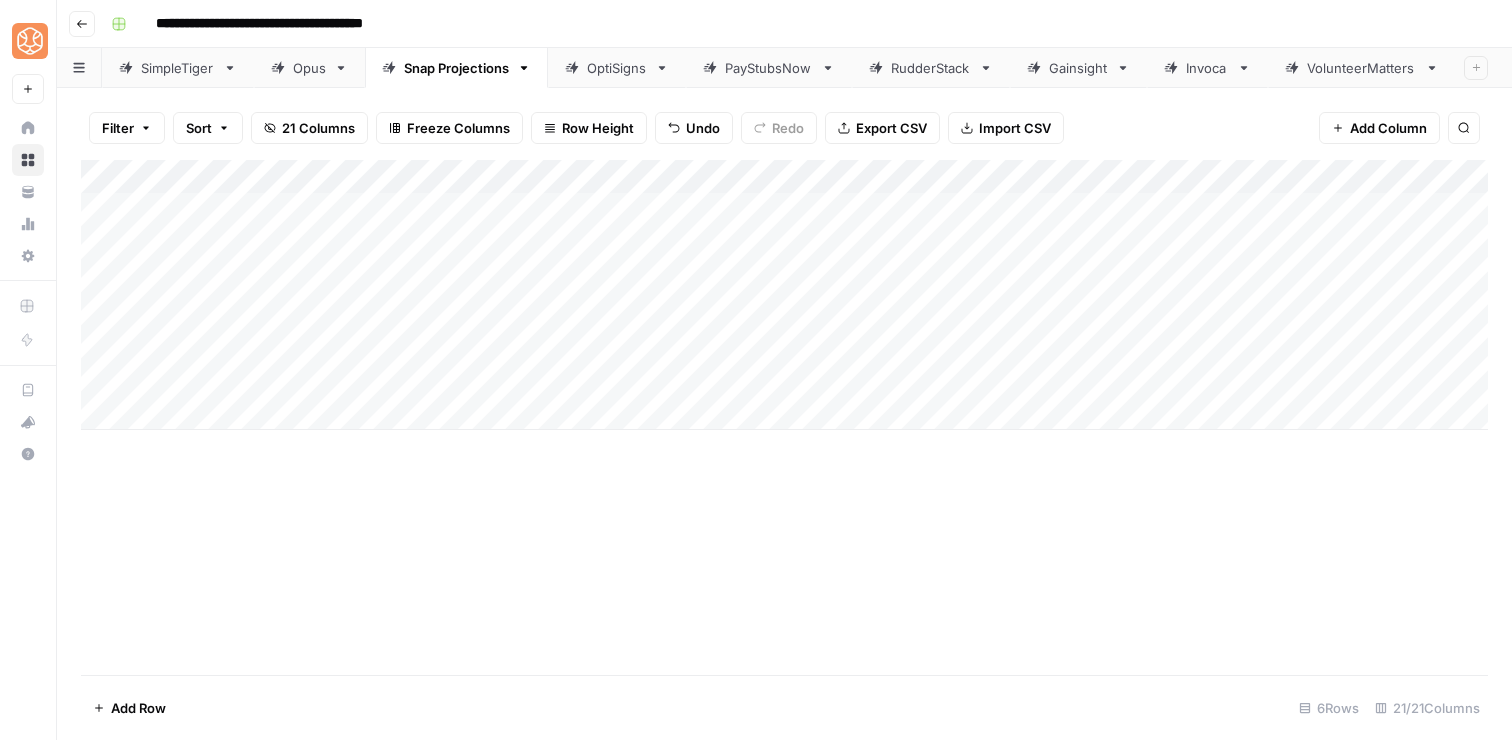 click on "Add Column" at bounding box center (784, 417) 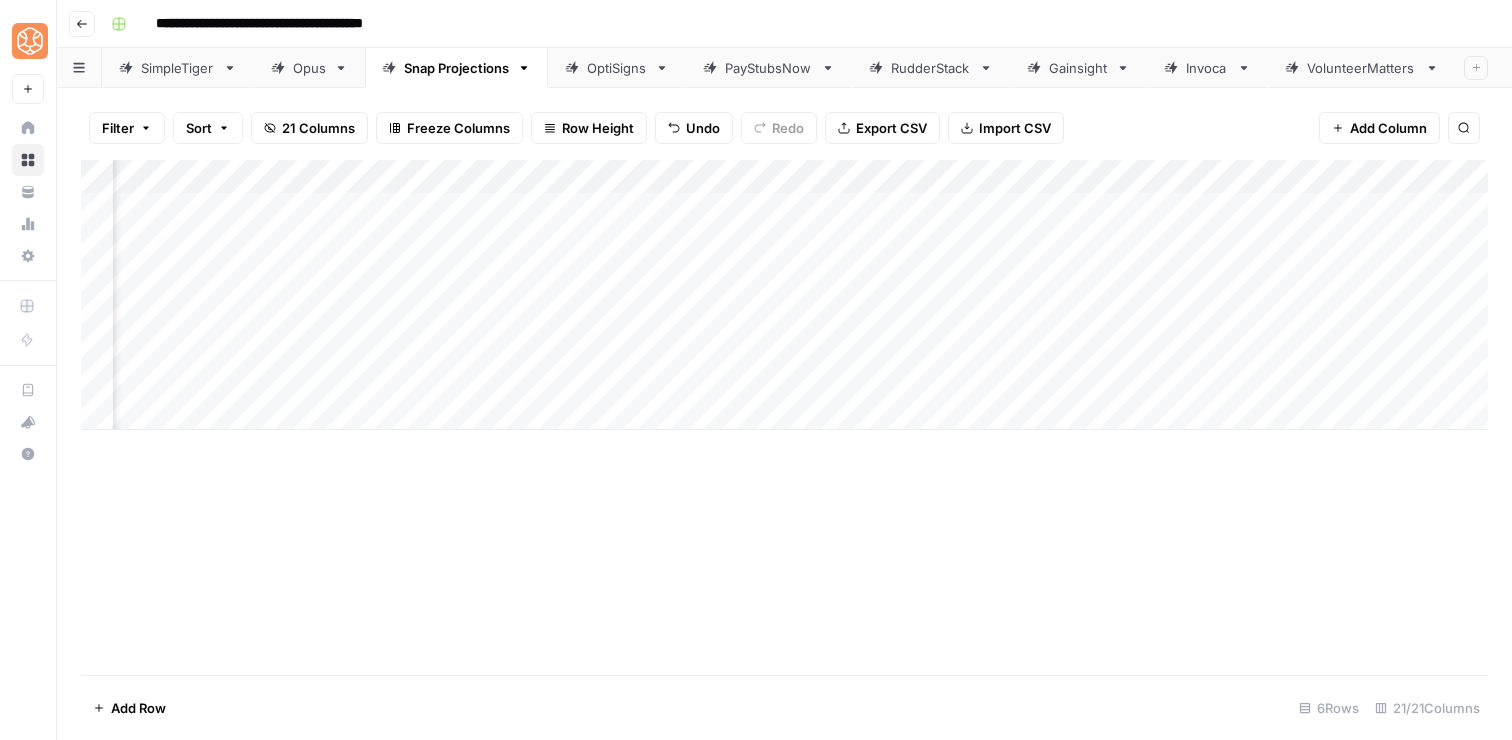 scroll, scrollTop: 0, scrollLeft: 609, axis: horizontal 